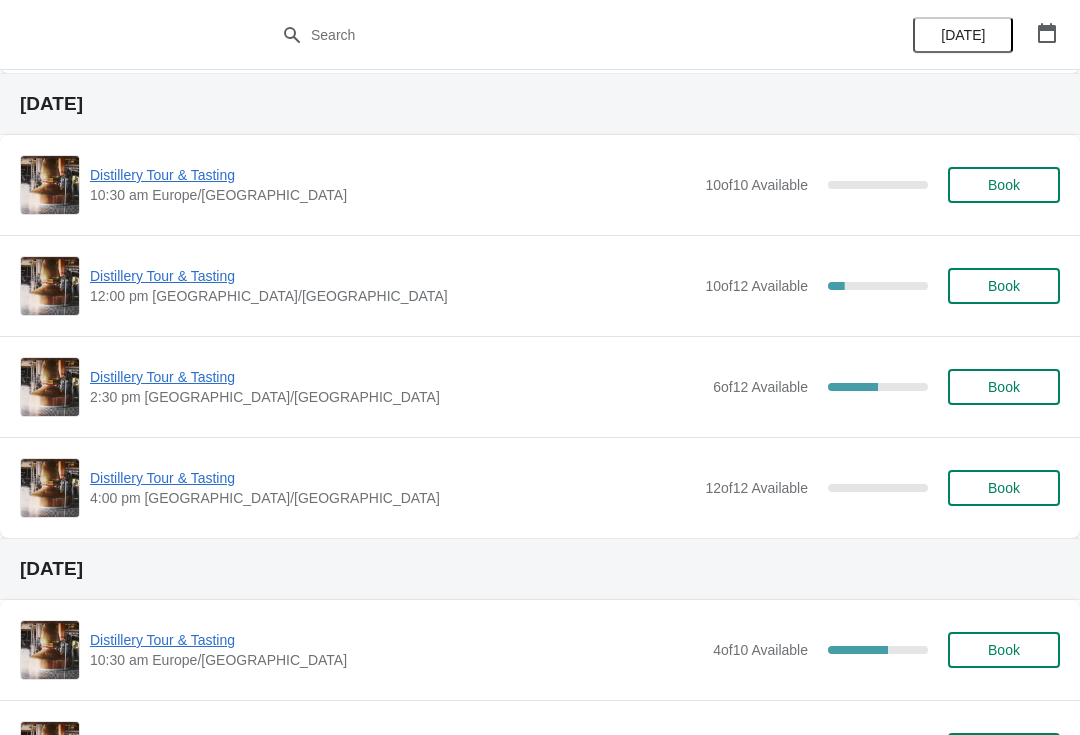 scroll, scrollTop: 1284, scrollLeft: 0, axis: vertical 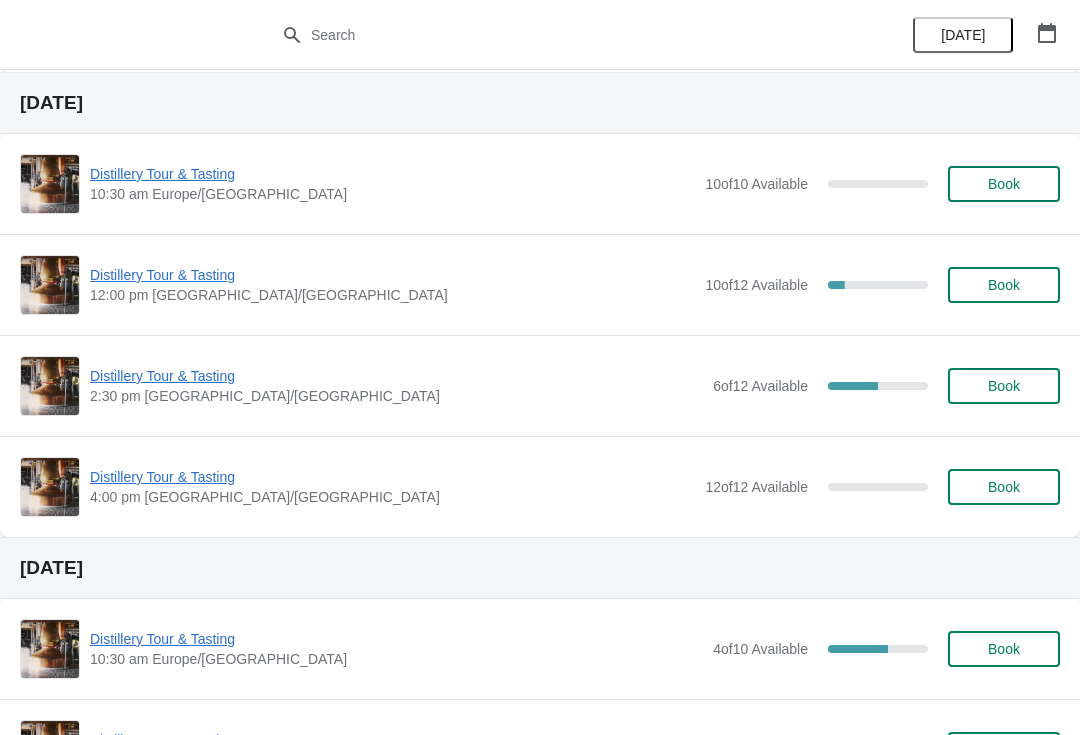 click on "Distillery Tour & Tasting" at bounding box center [392, 275] 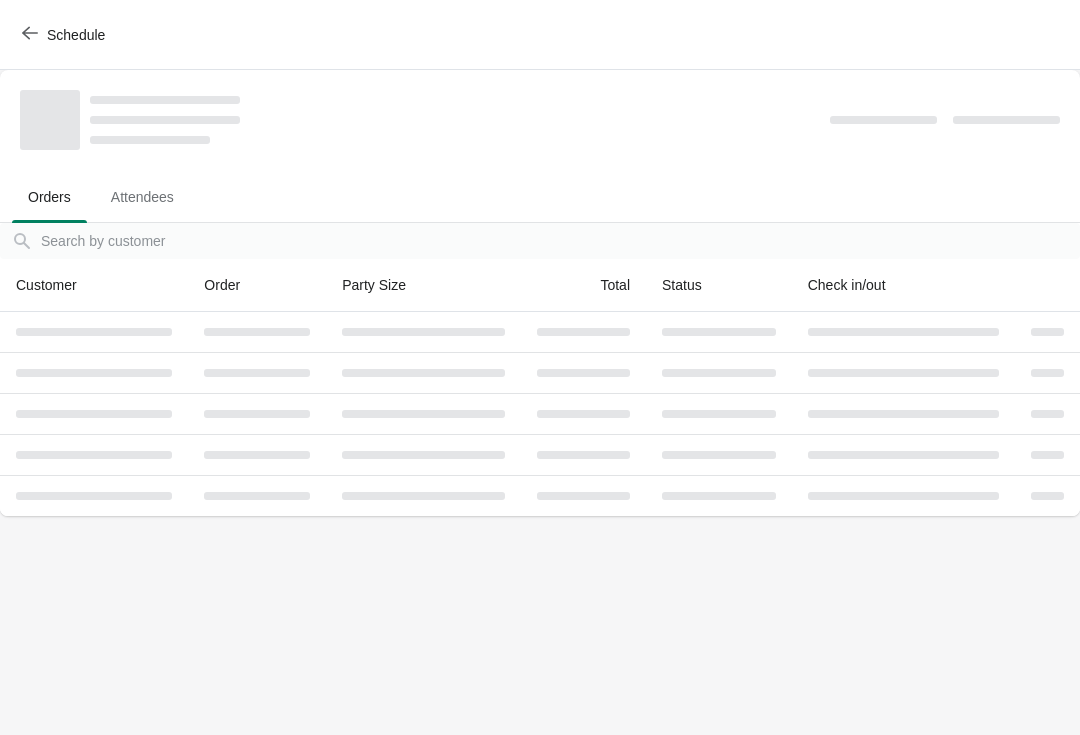 scroll, scrollTop: 0, scrollLeft: 0, axis: both 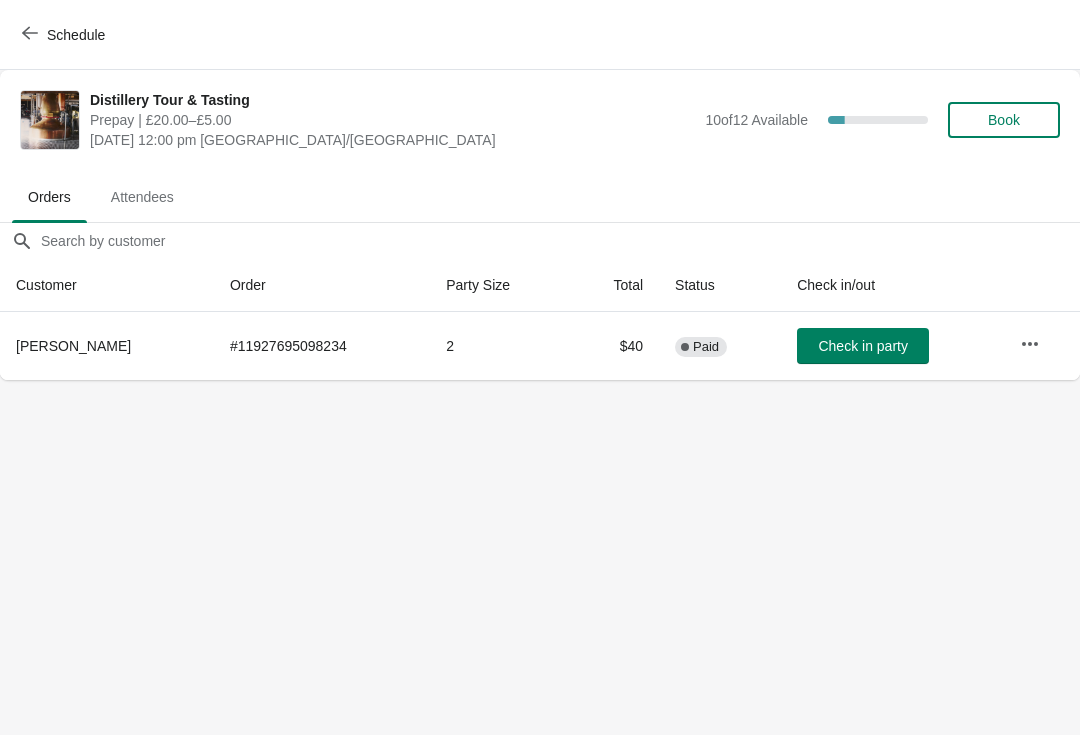 click on "Book" at bounding box center [1004, 120] 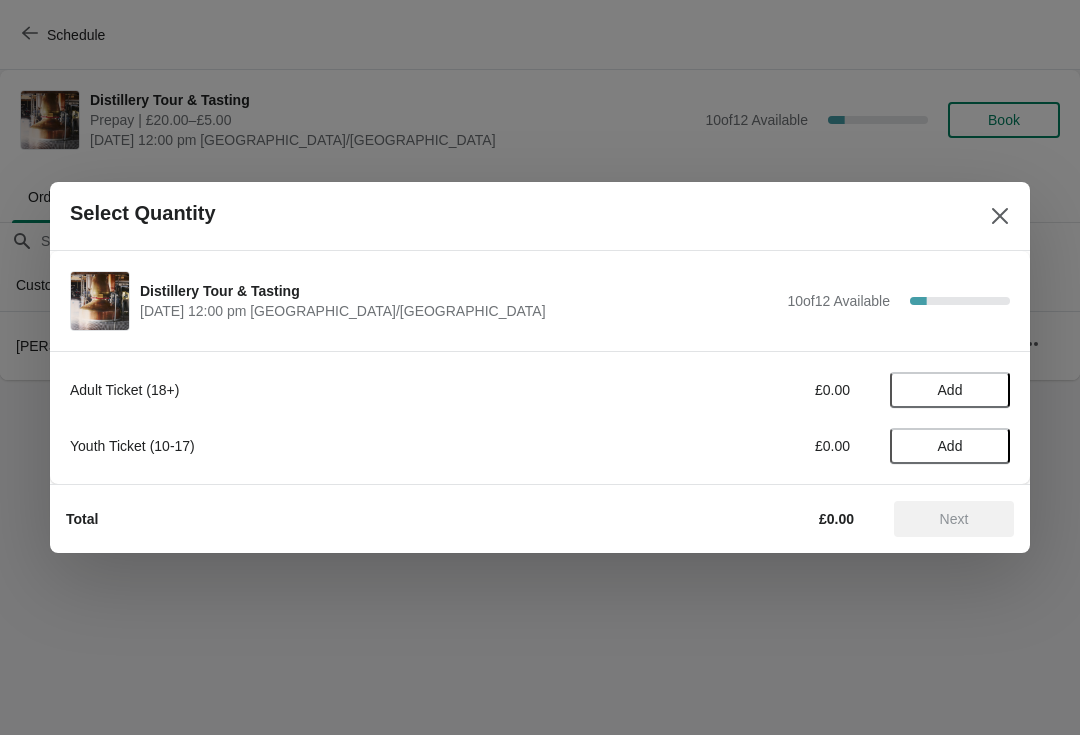 click on "Add" at bounding box center (950, 390) 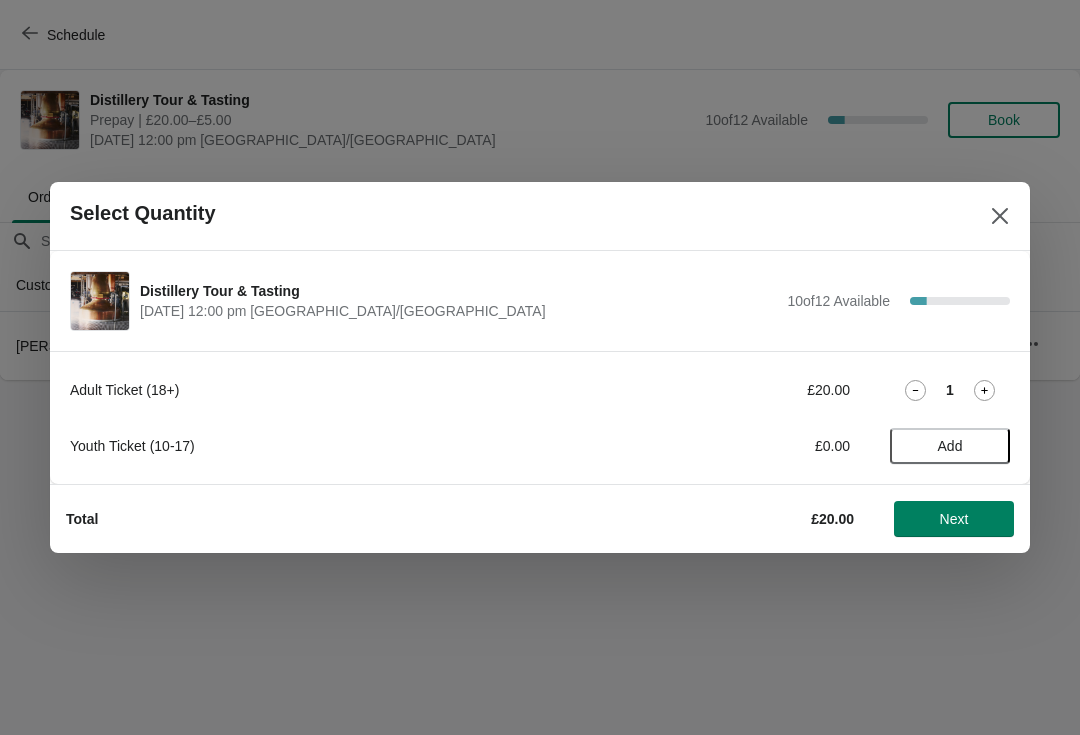 click on "Next" at bounding box center (954, 519) 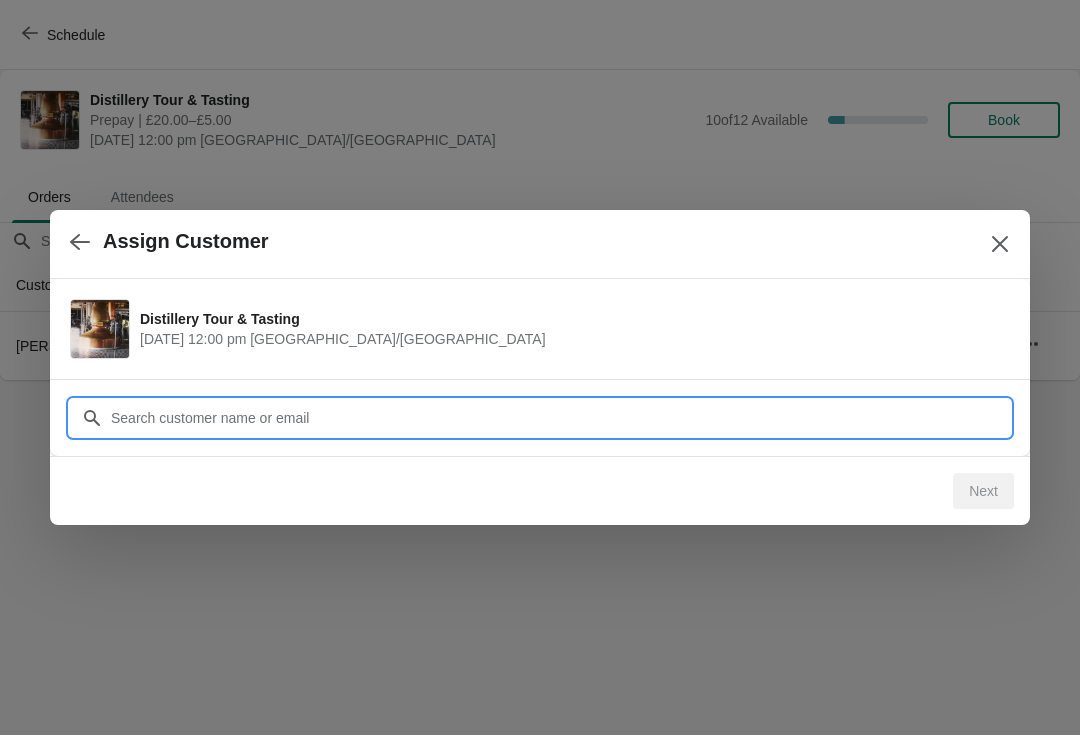 click on "Customer" at bounding box center [560, 418] 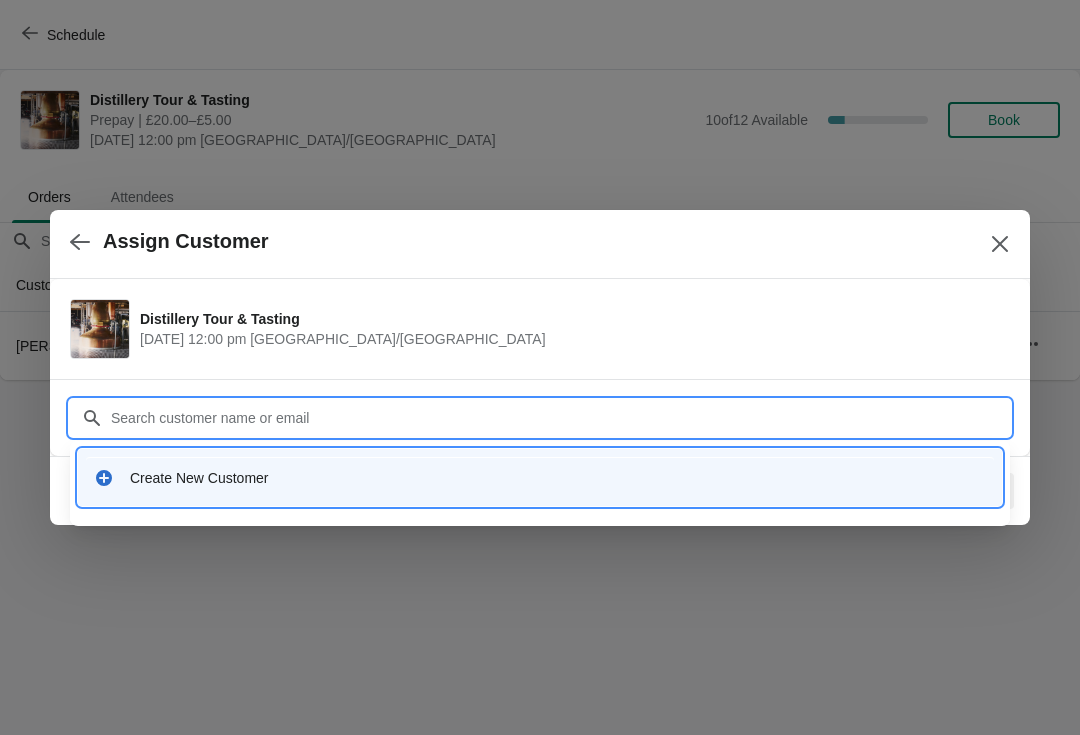 click on "Create New Customer" at bounding box center [558, 478] 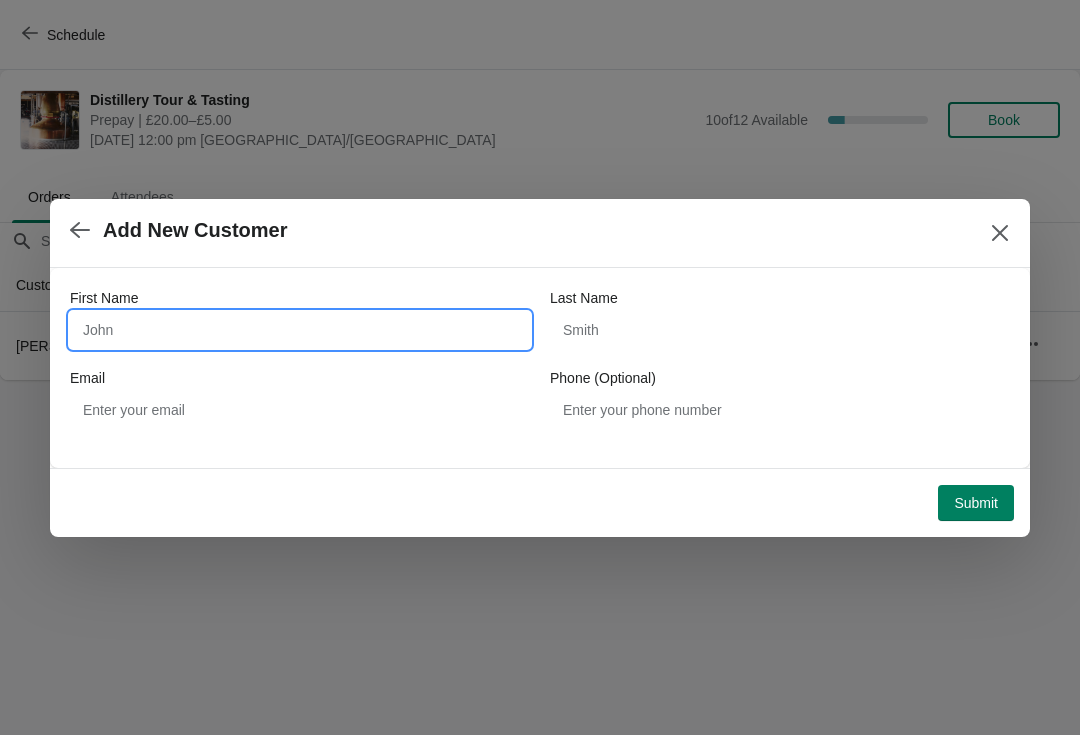 click on "First Name" at bounding box center [300, 330] 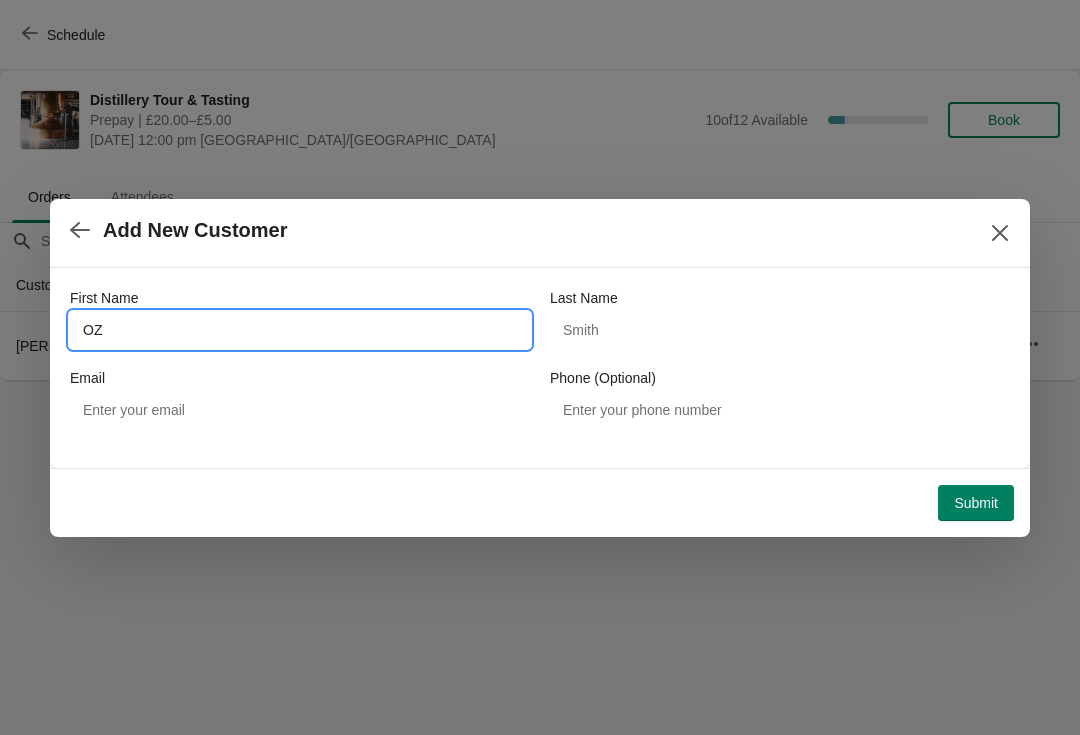 type on "O" 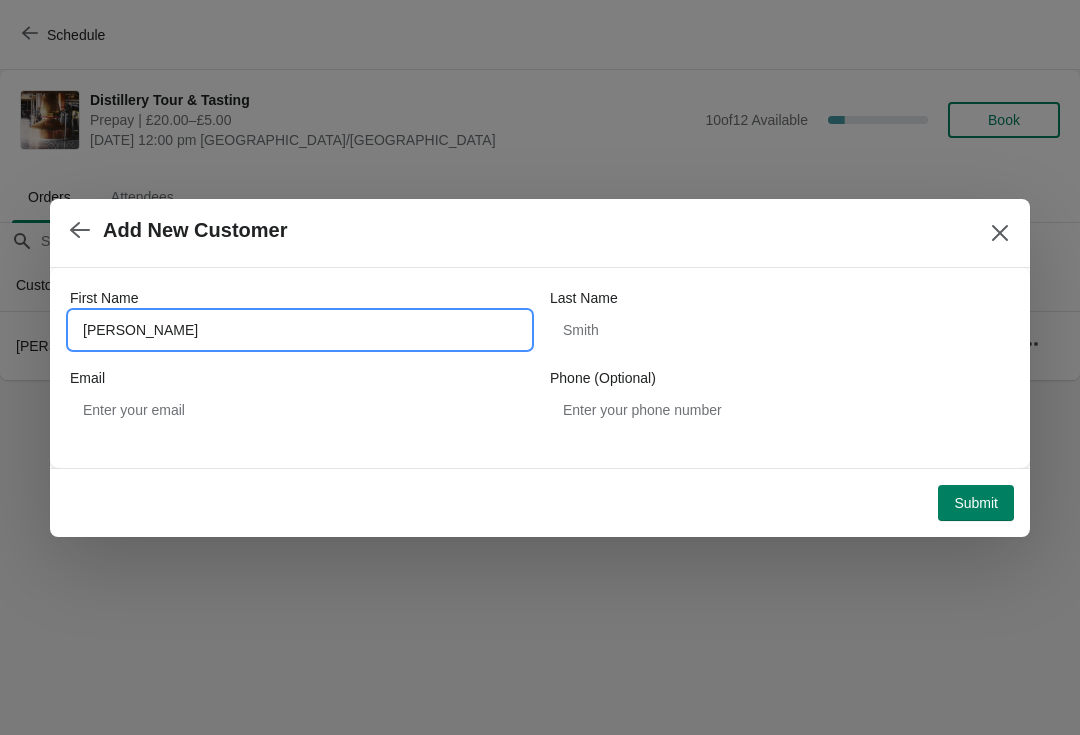 type on "Frank" 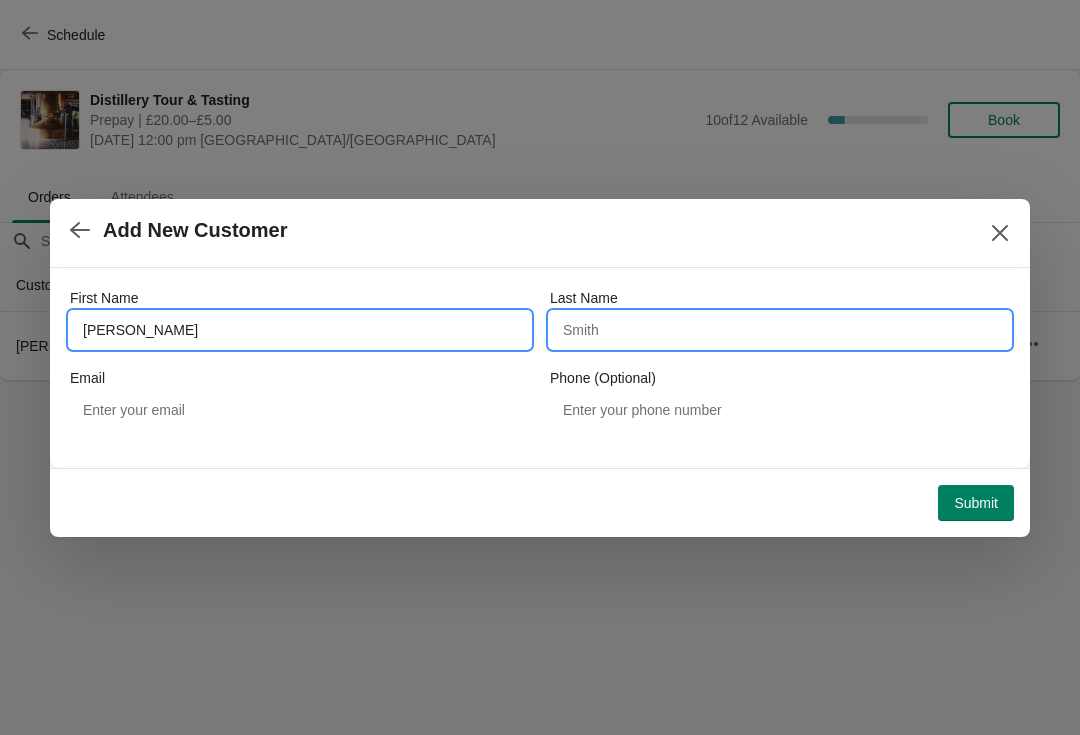 click on "Last Name" at bounding box center [780, 330] 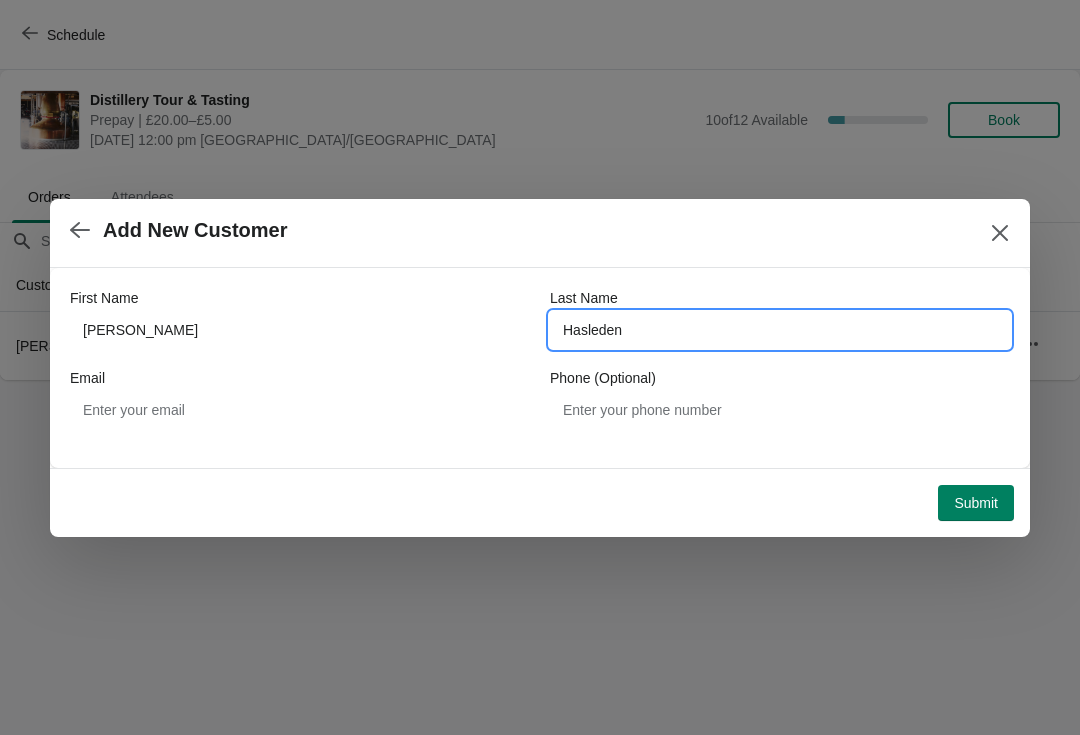 type on "Hasleden" 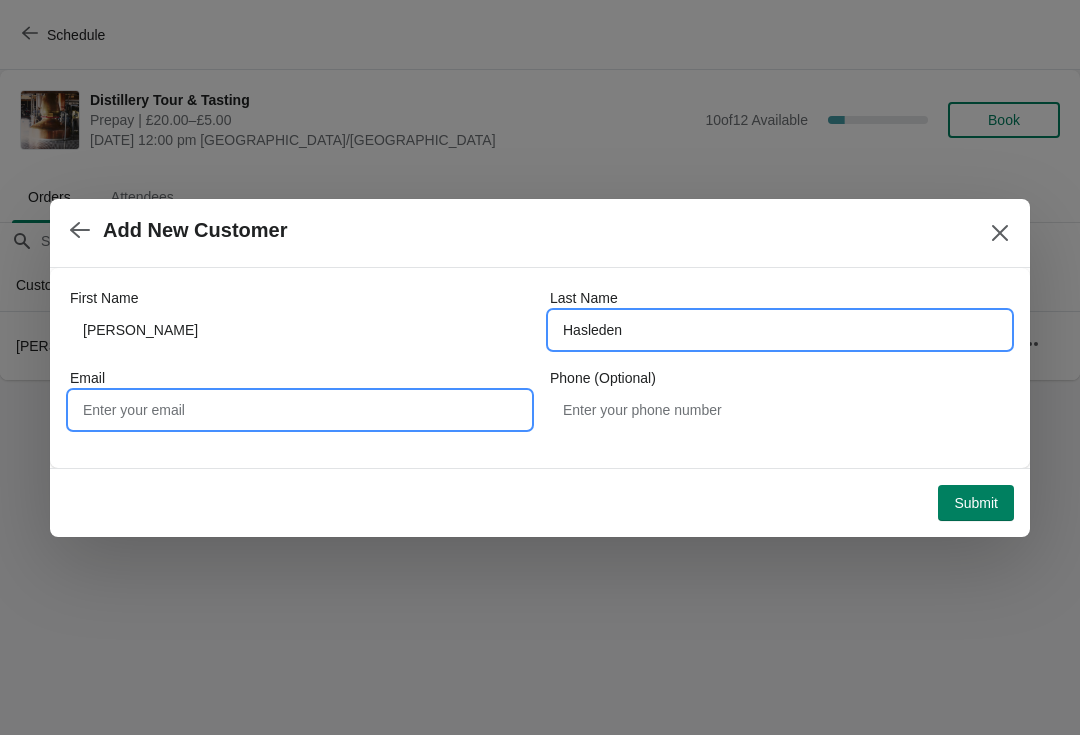 click on "Email" at bounding box center [300, 410] 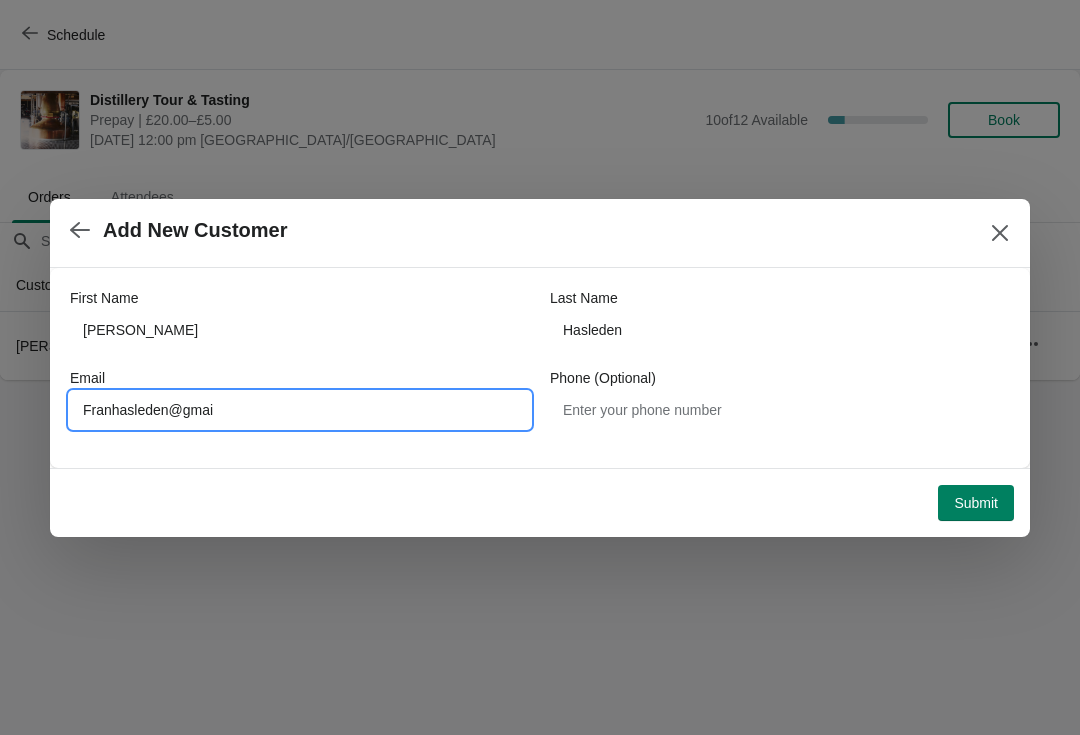 type on "Franhasleden@gmai" 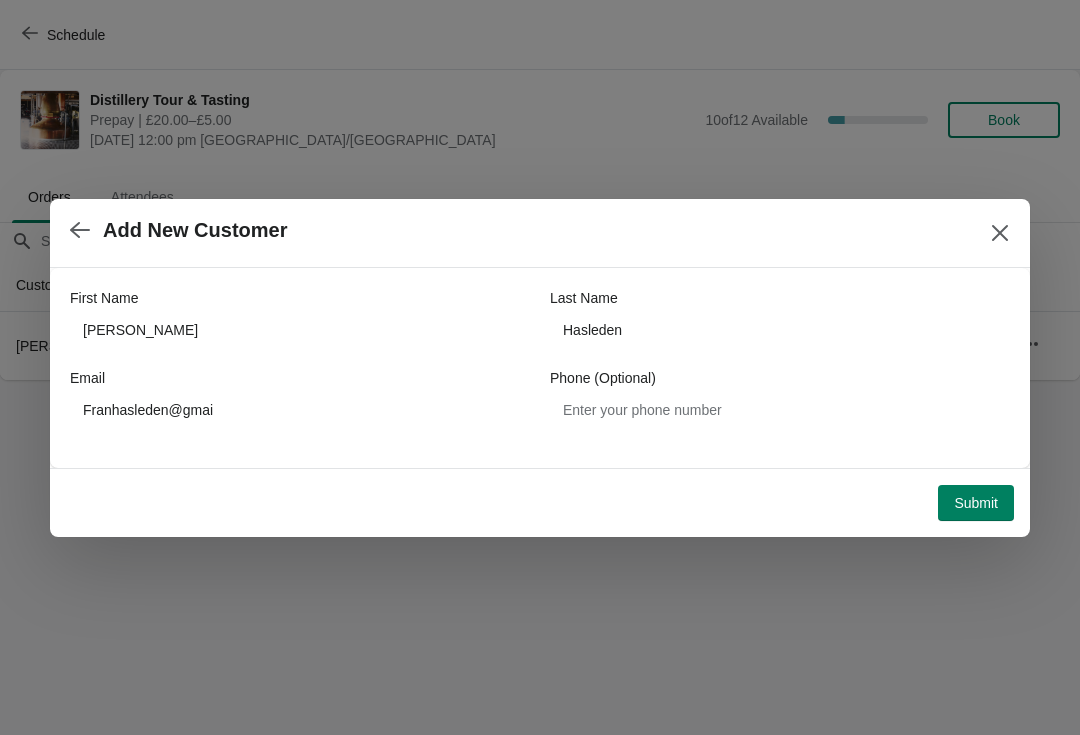 click 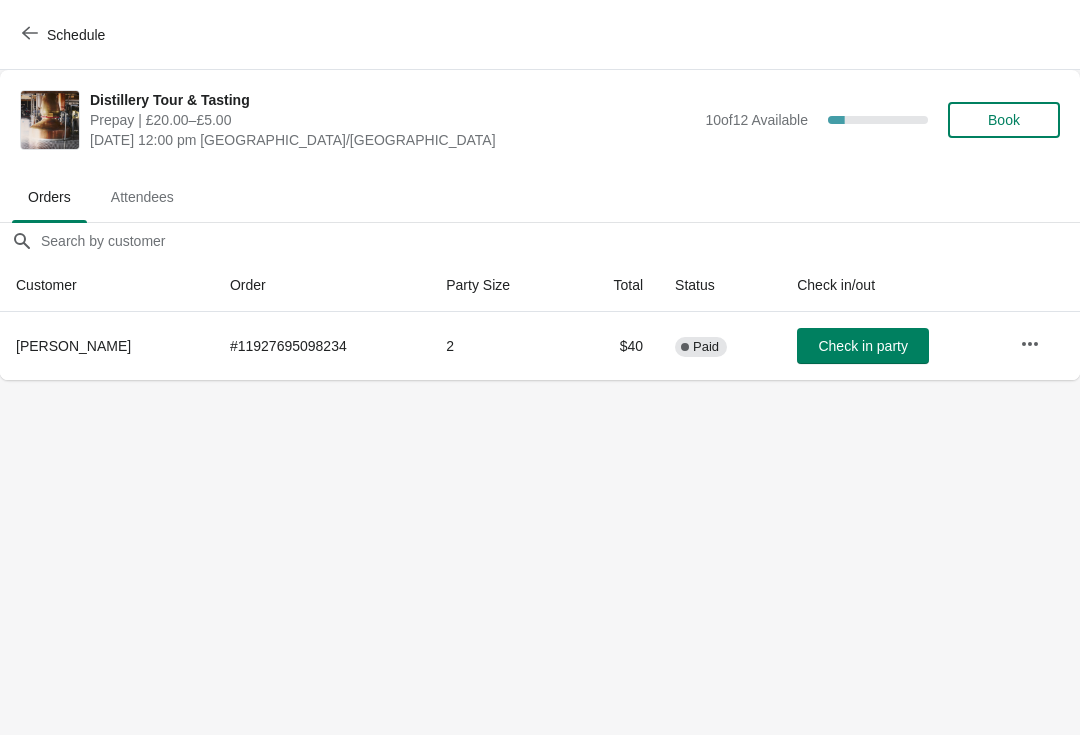 click on "Book" at bounding box center (1004, 120) 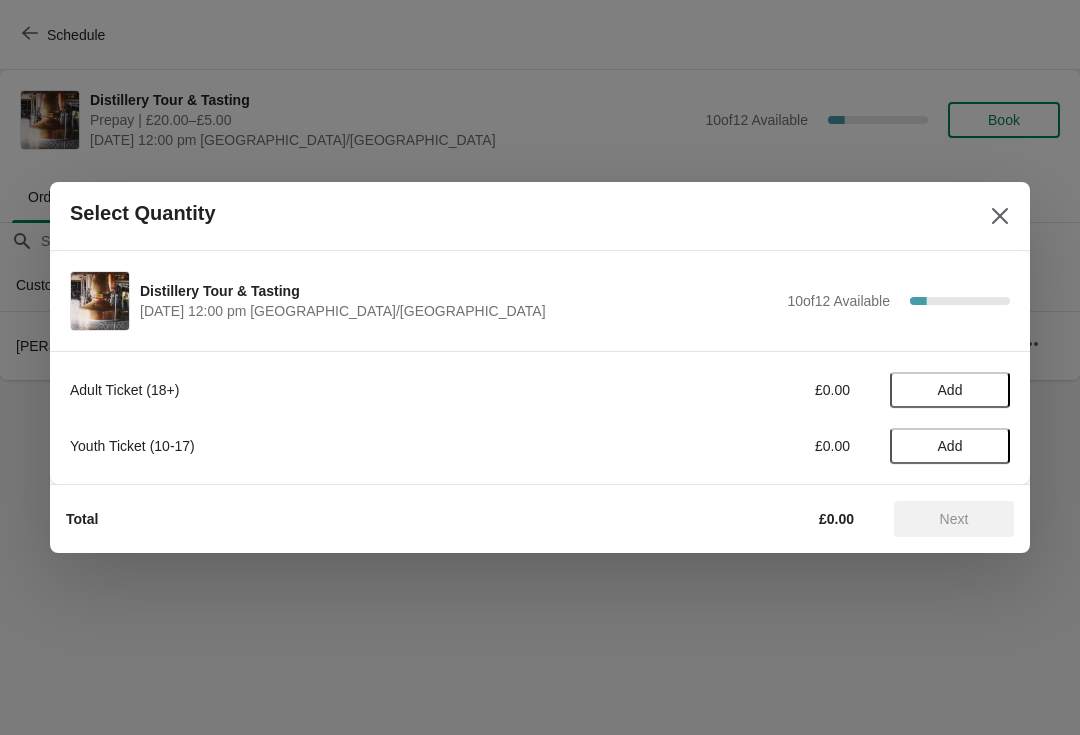 click on "Add" at bounding box center (950, 390) 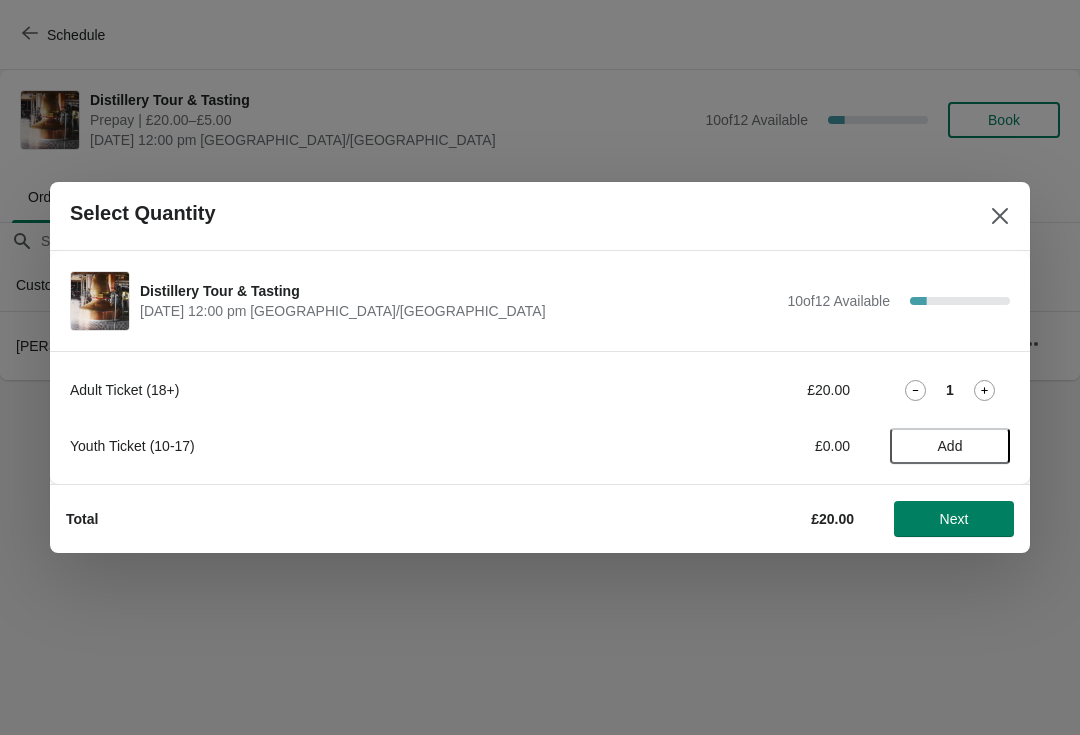 click on "Next" at bounding box center (954, 519) 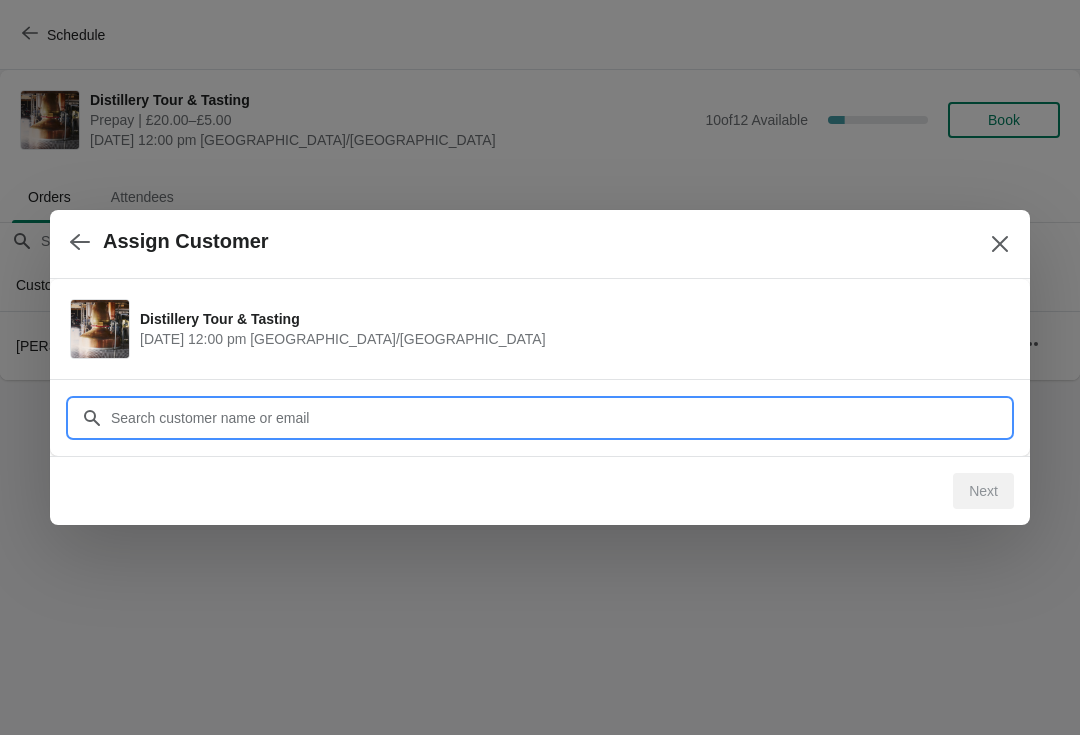 click on "Customer" at bounding box center (560, 418) 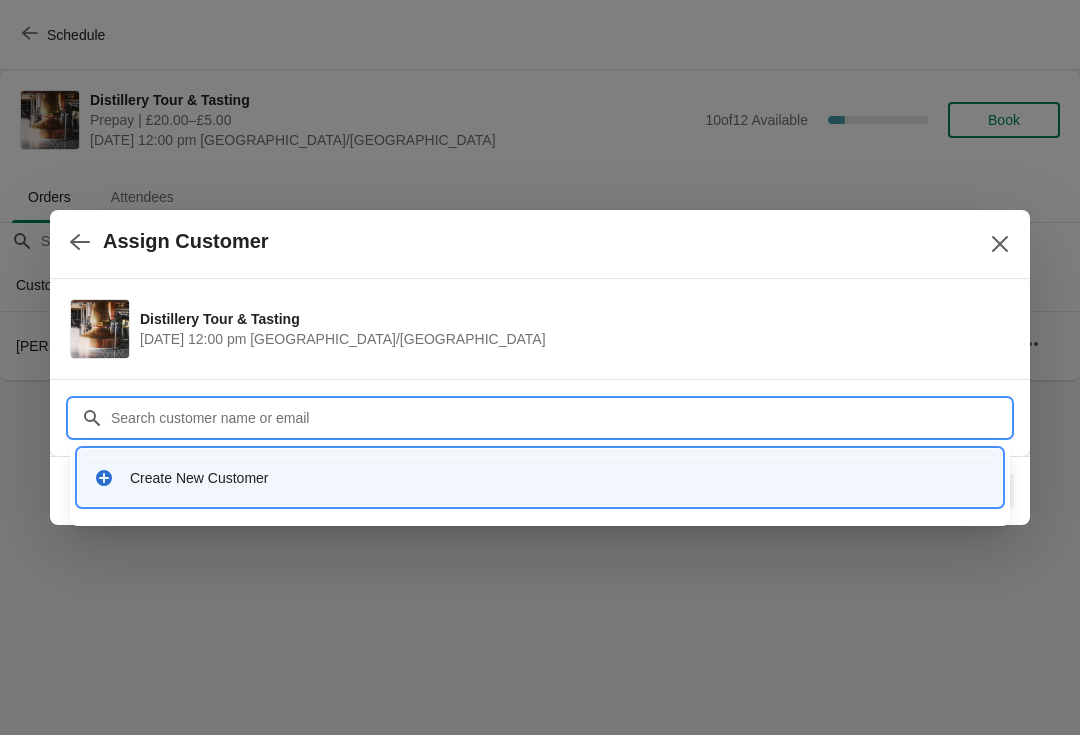 click on "Create New Customer" at bounding box center (558, 478) 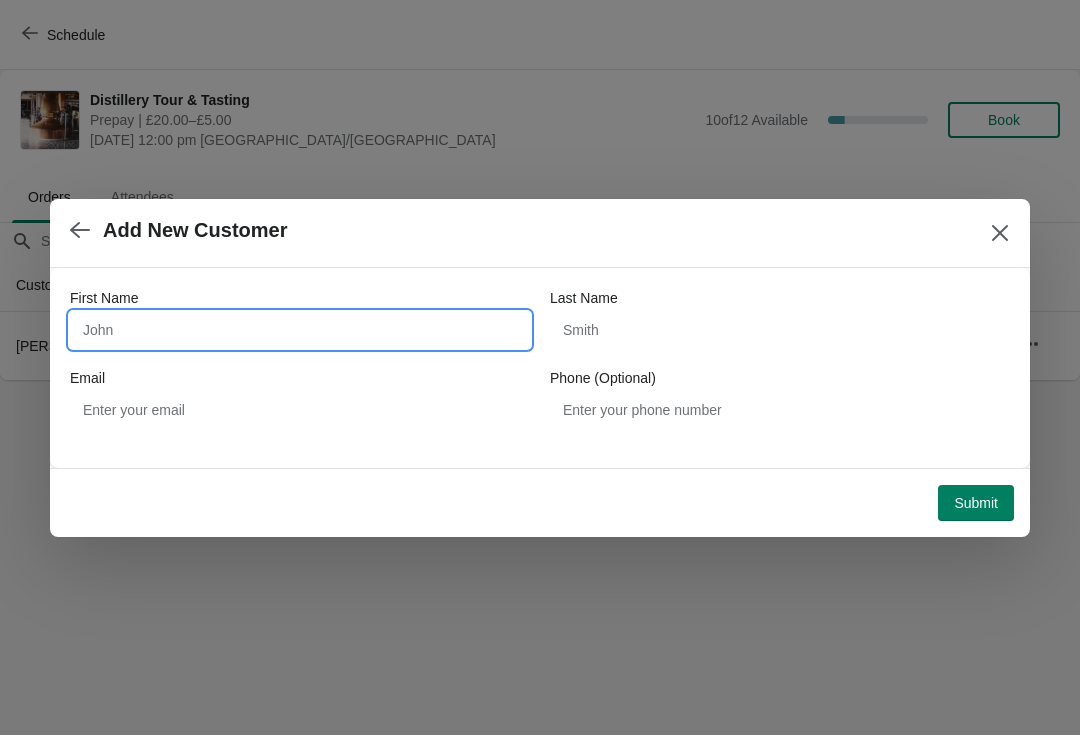 click on "First Name" at bounding box center (300, 330) 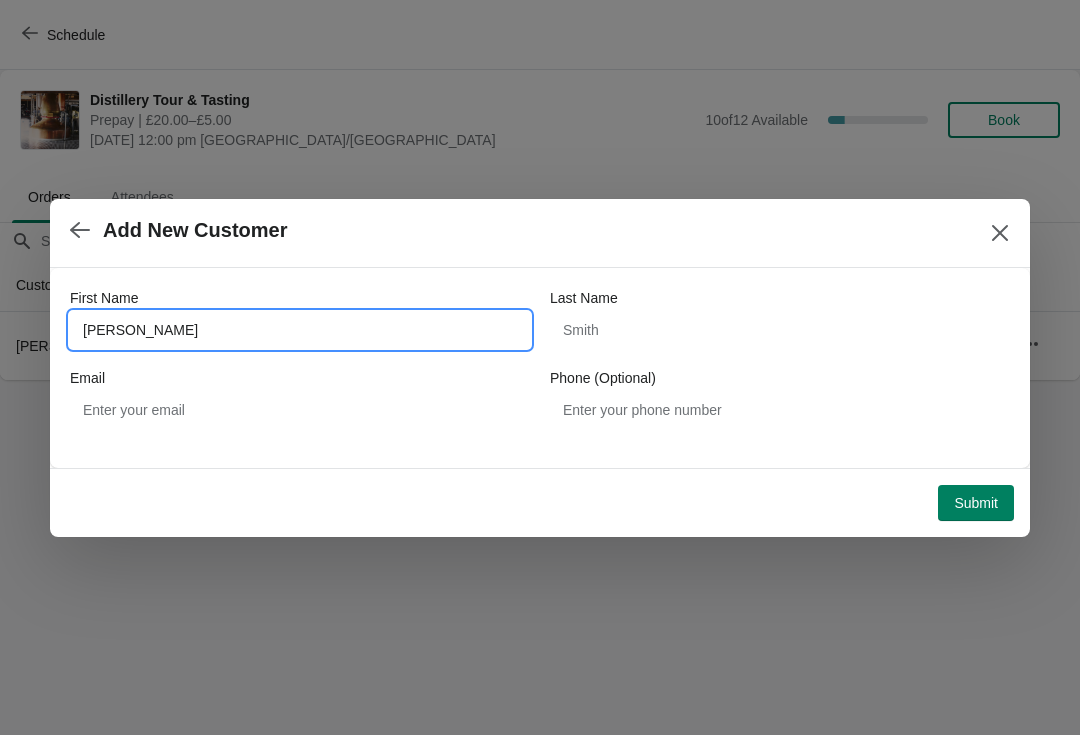 type on "Frank" 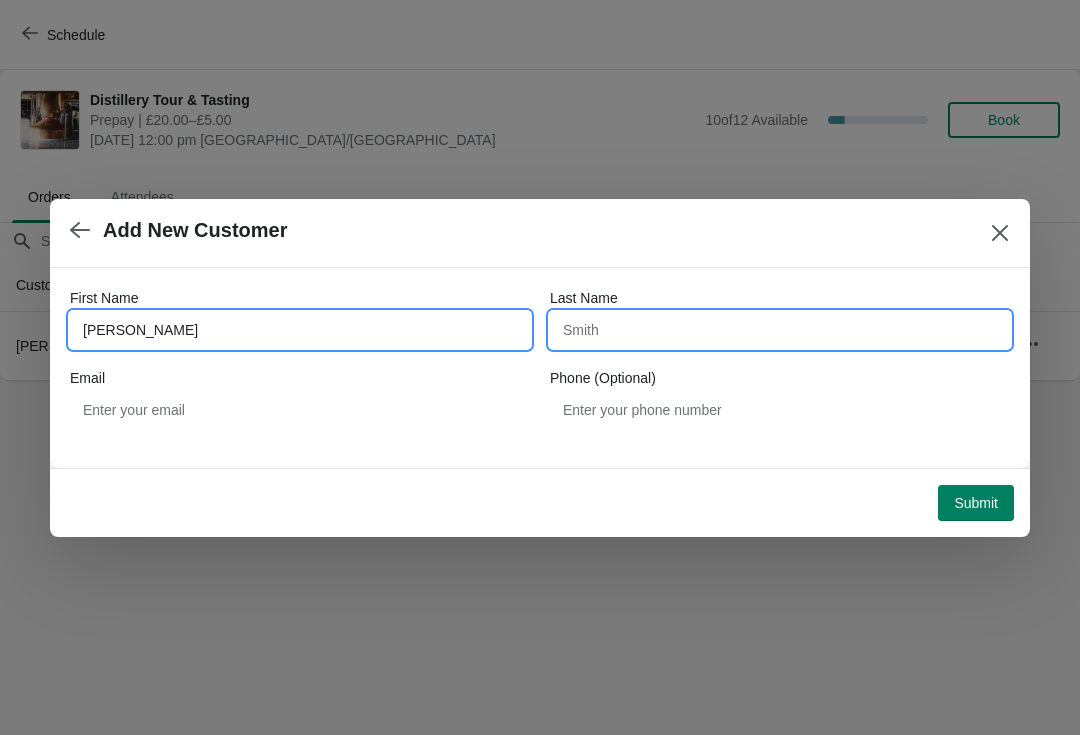 click on "Last Name" at bounding box center (780, 330) 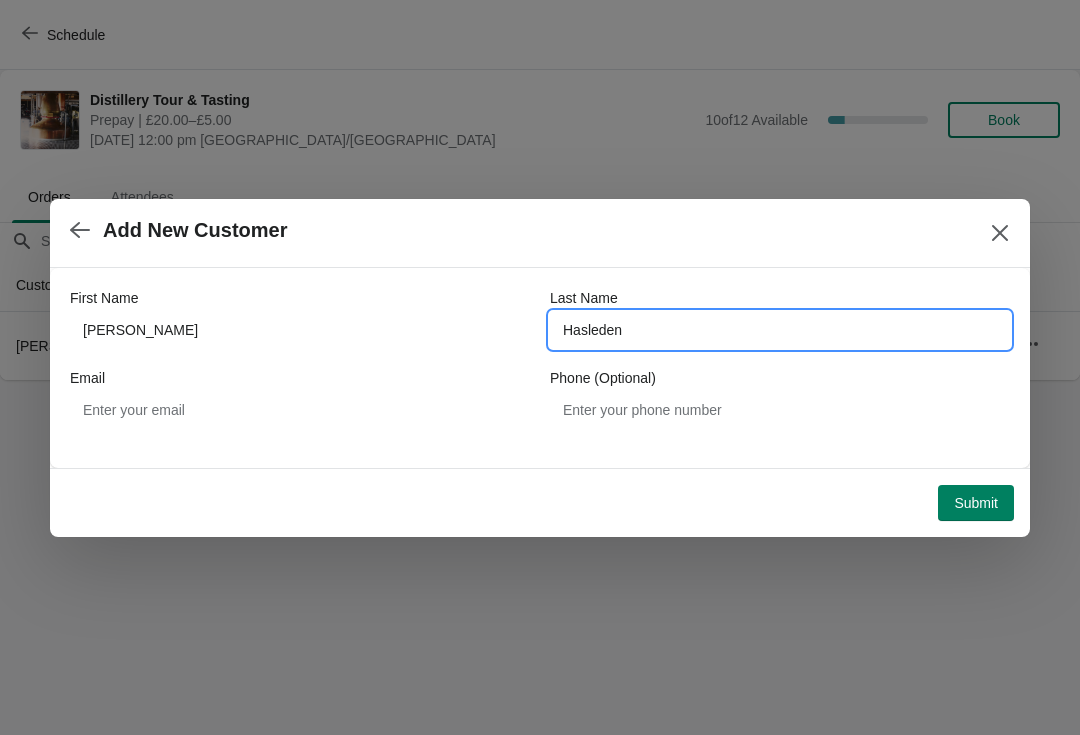 type on "Hasleden" 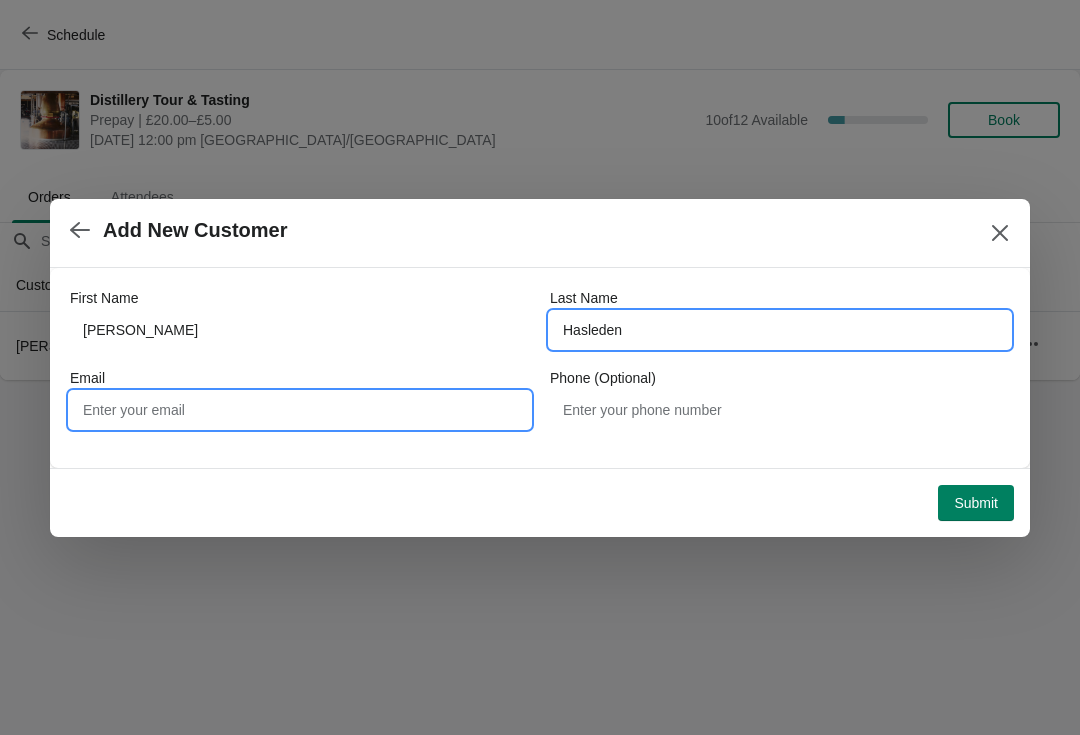 click on "Email" at bounding box center (300, 410) 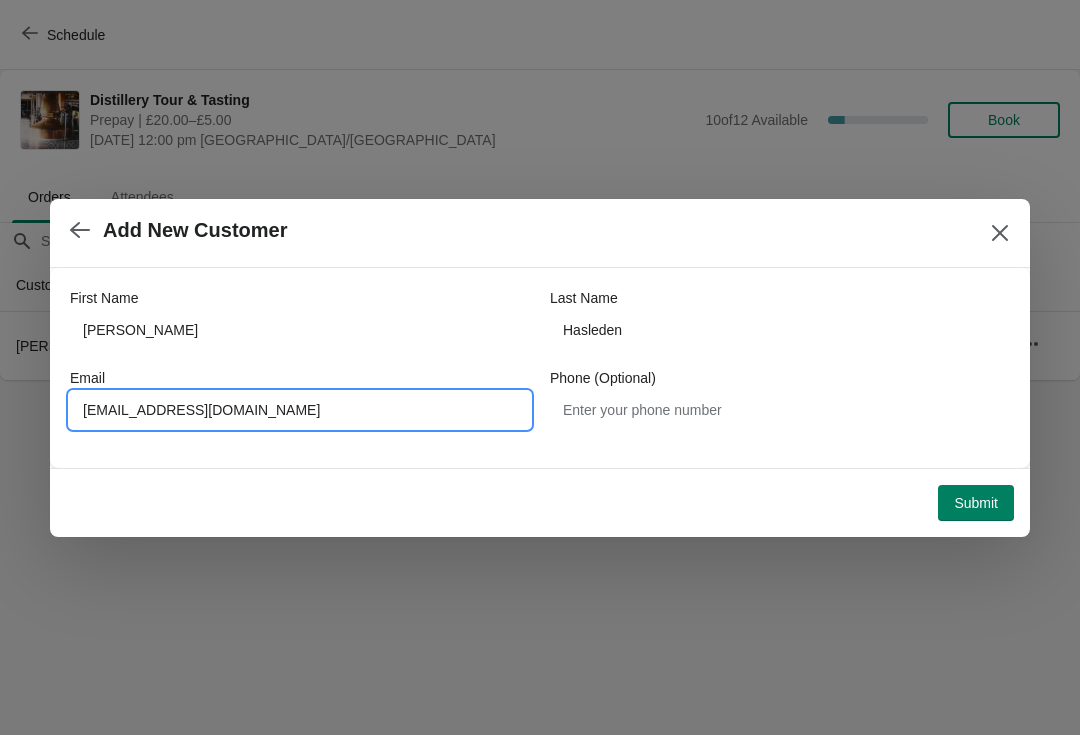 type on "Franhasleden@gmail.com" 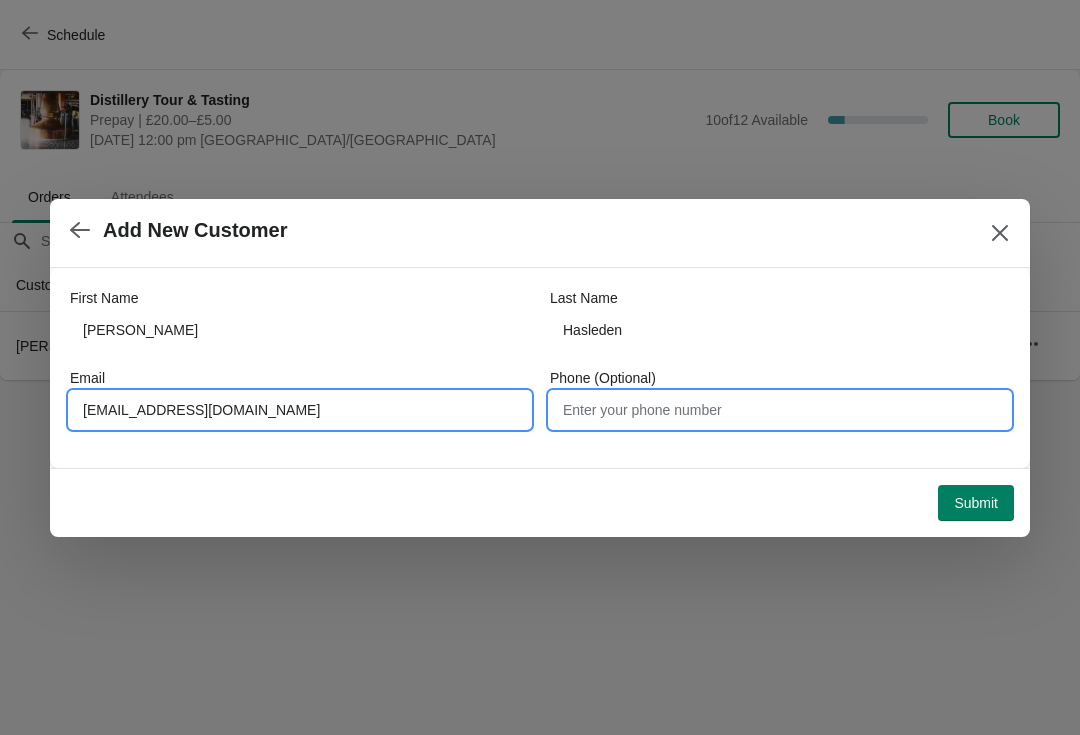 click on "Phone (Optional)" at bounding box center (780, 410) 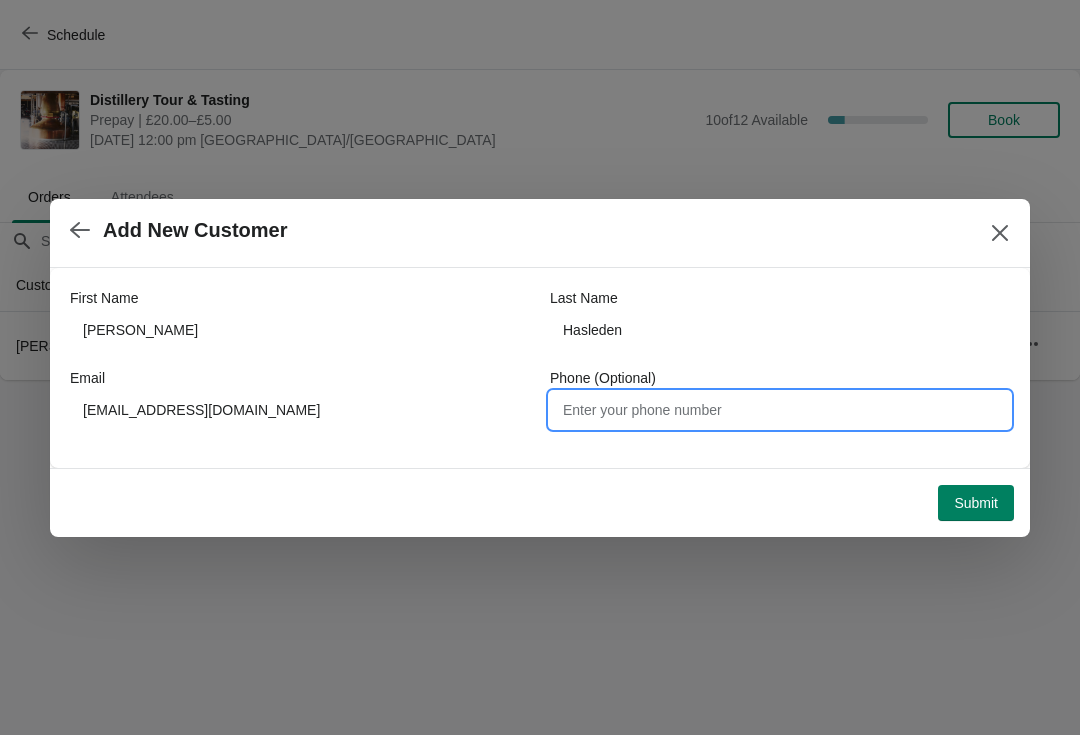 click on "Submit" at bounding box center (976, 503) 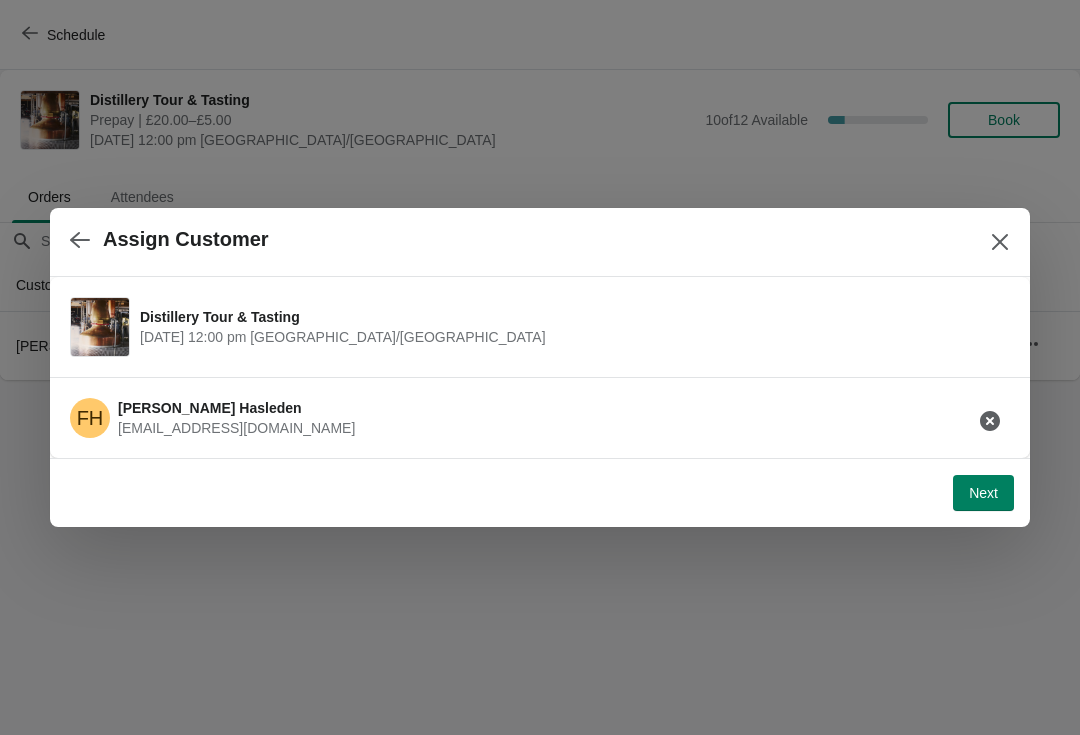 click on "Next" at bounding box center (983, 493) 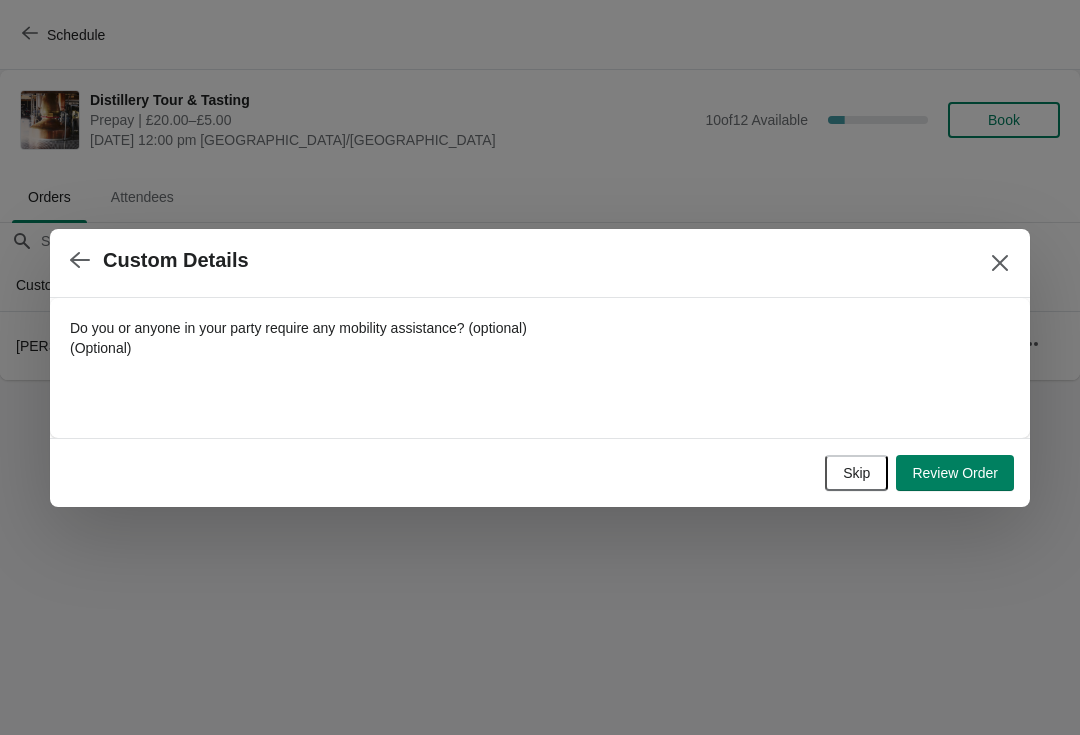 click on "Review Order" at bounding box center [955, 473] 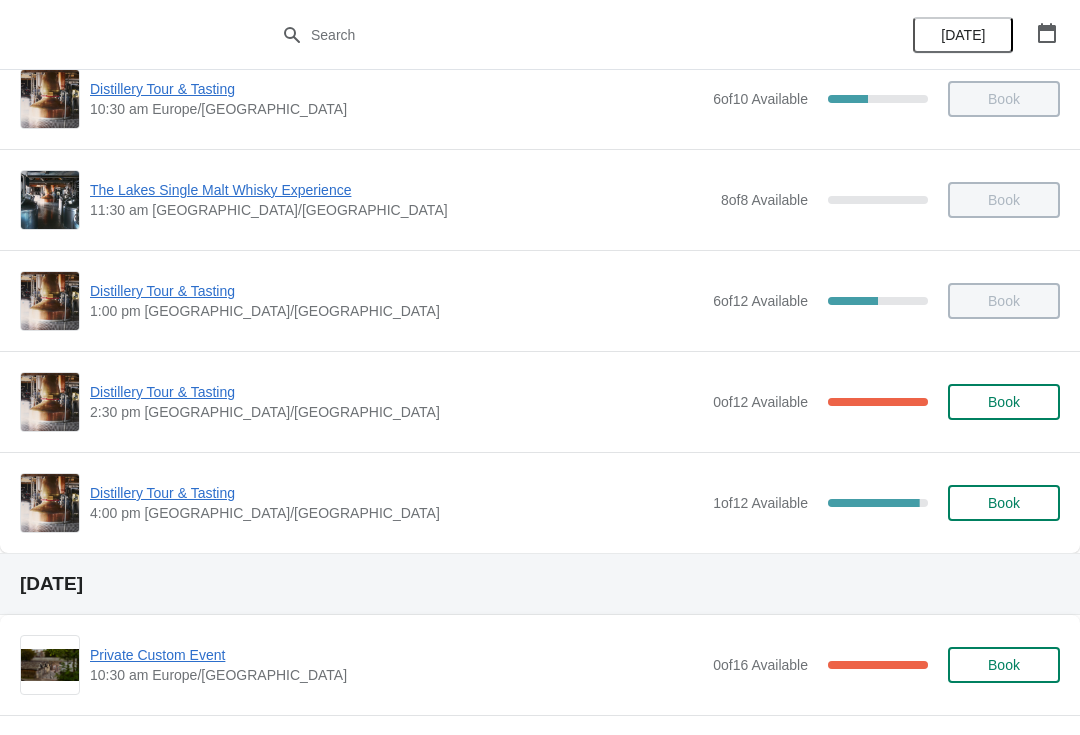 scroll, scrollTop: 153, scrollLeft: 0, axis: vertical 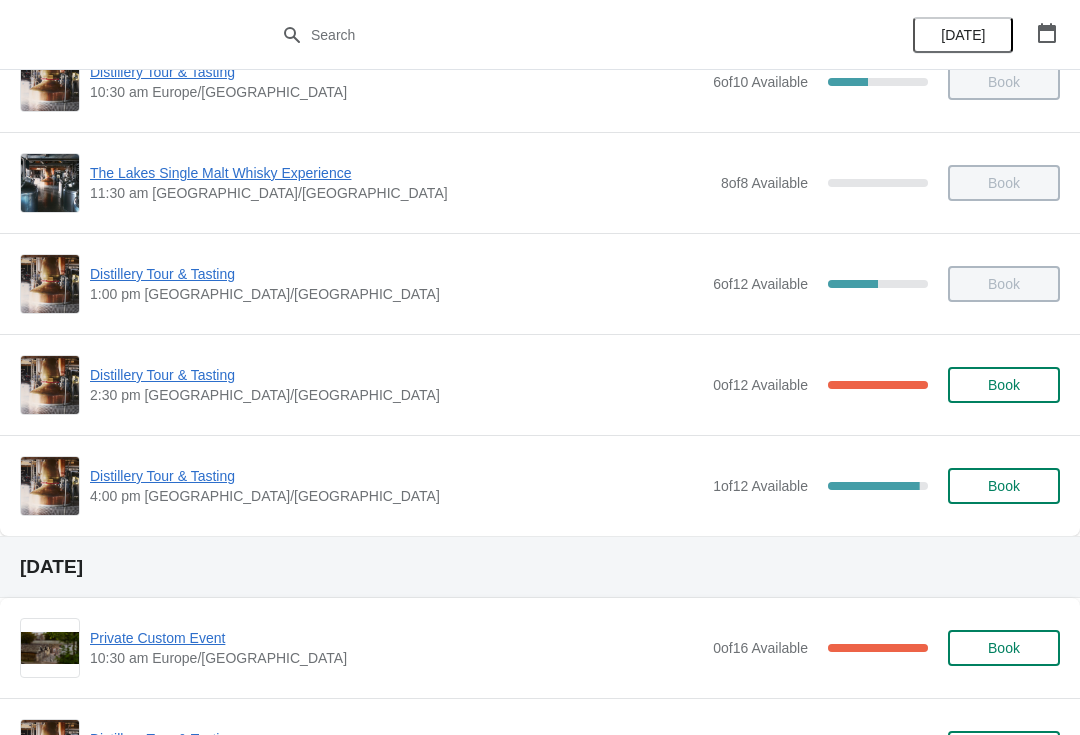 click on "Distillery Tour & Tasting" at bounding box center (396, 476) 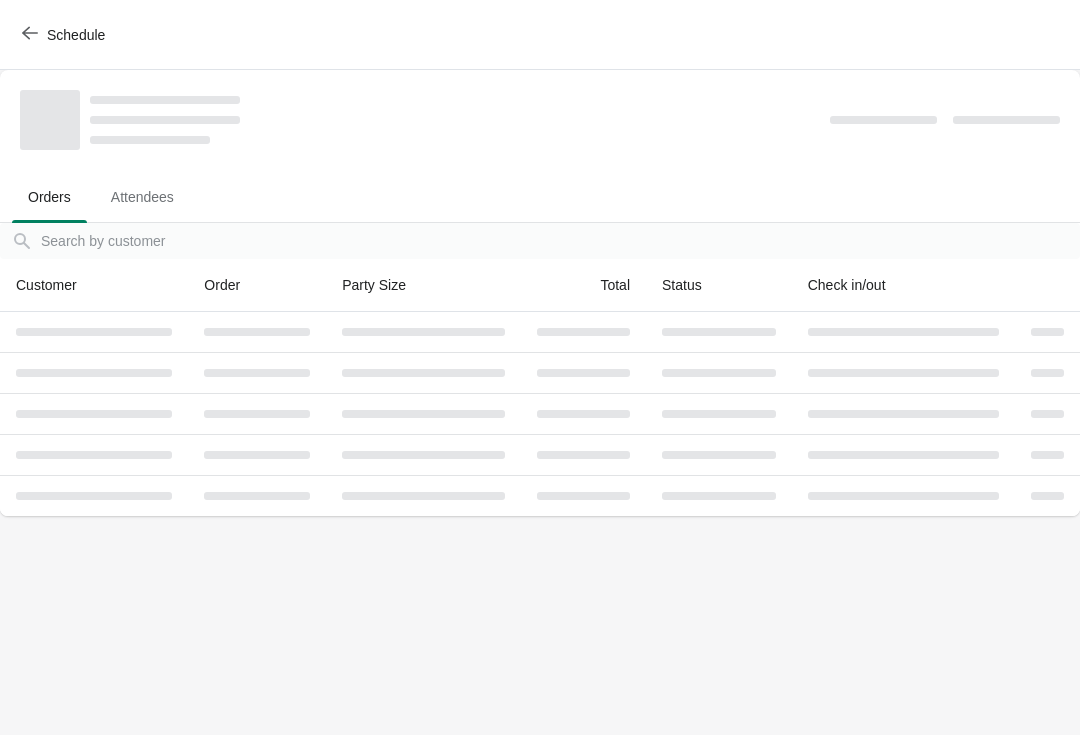 scroll, scrollTop: 0, scrollLeft: 0, axis: both 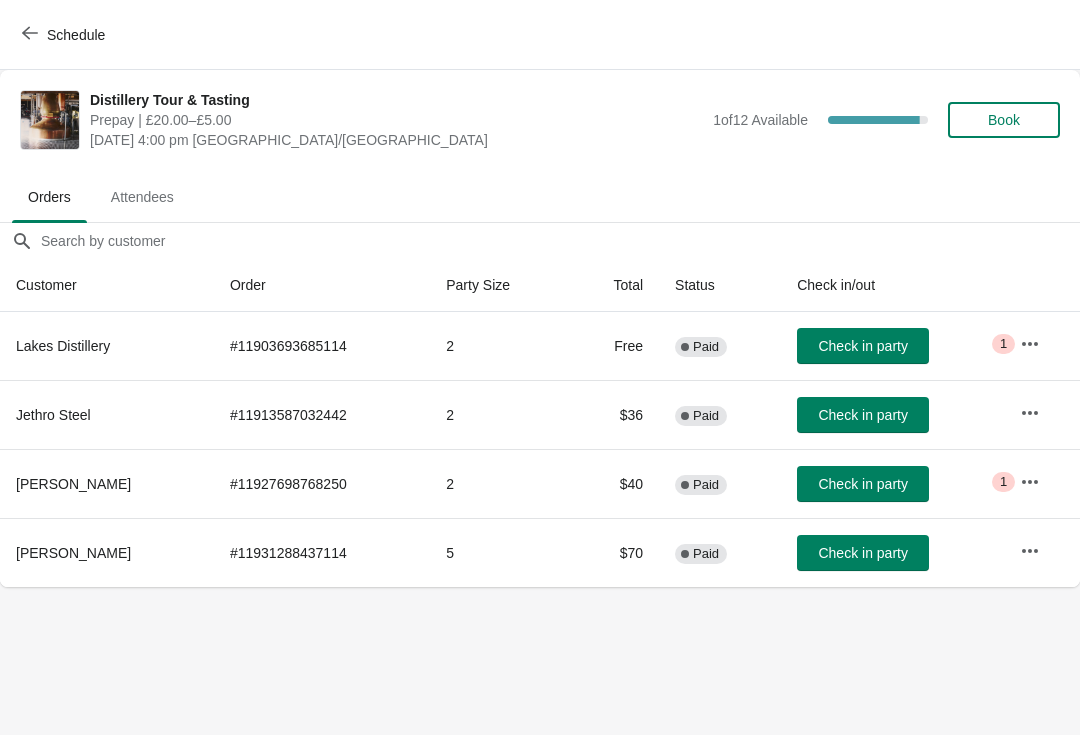 click at bounding box center [1030, 482] 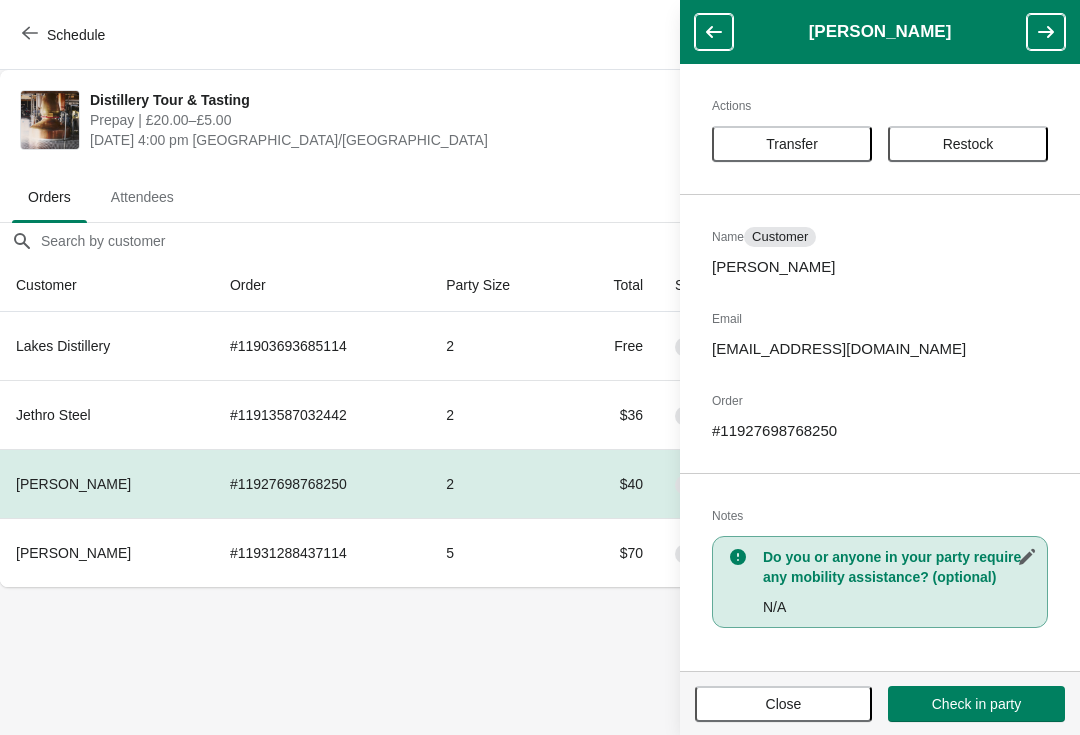 click on "Close" at bounding box center [783, 704] 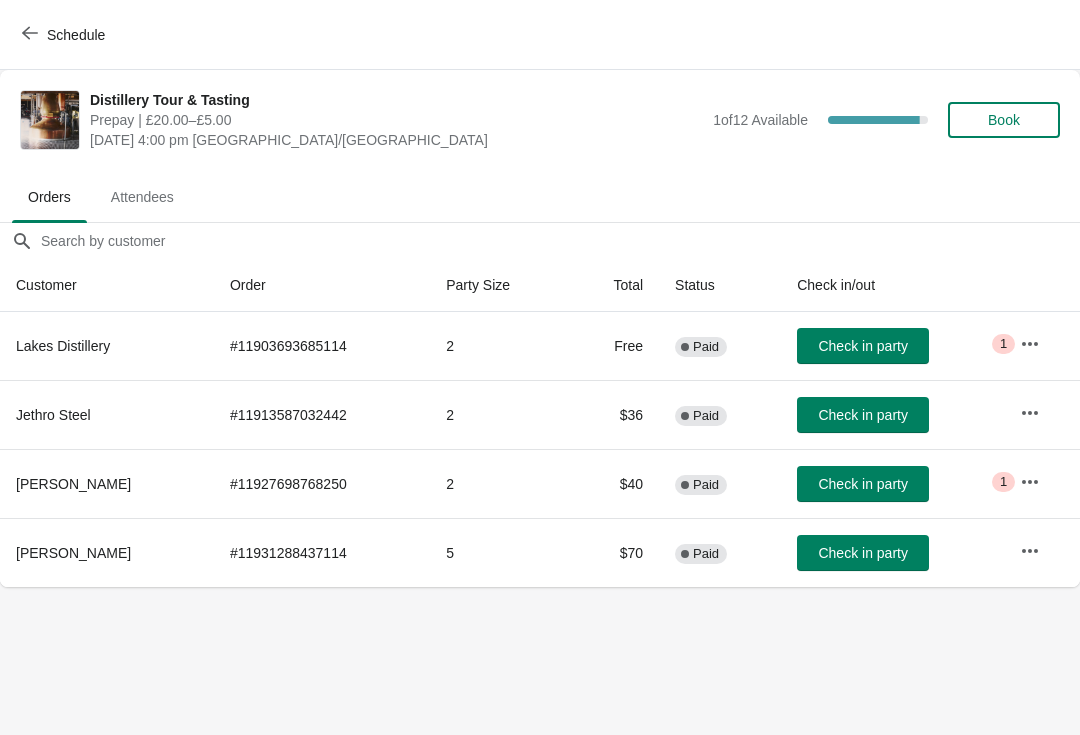 click on "Book" at bounding box center [1004, 120] 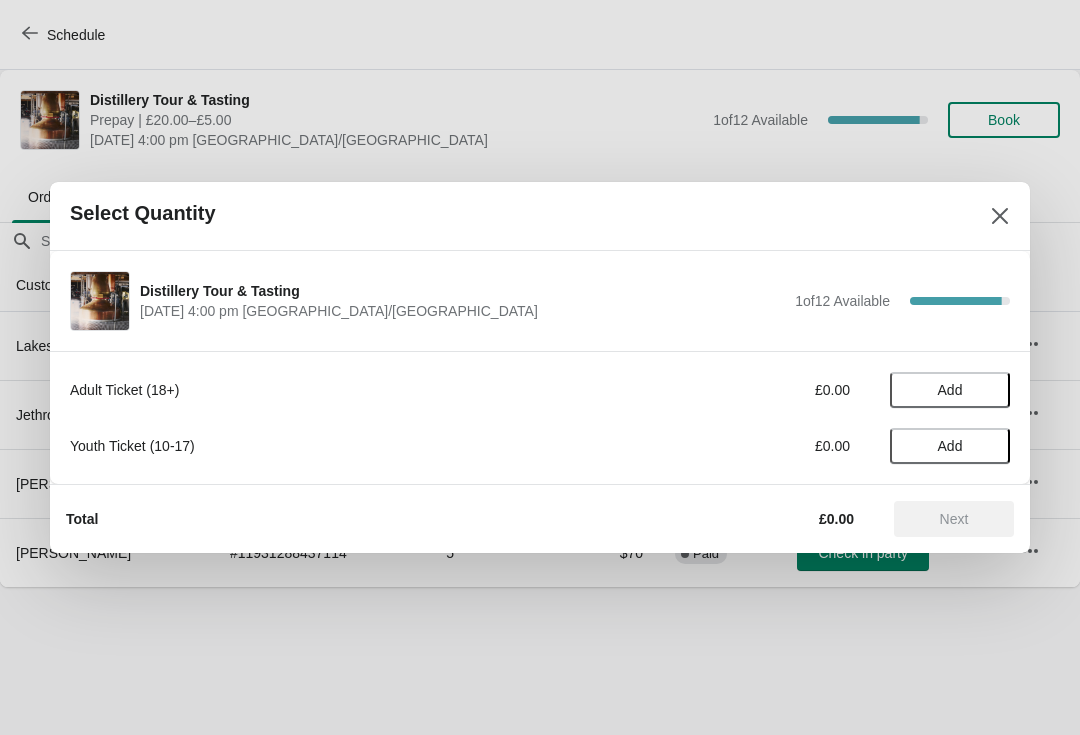 click on "Add" at bounding box center [950, 390] 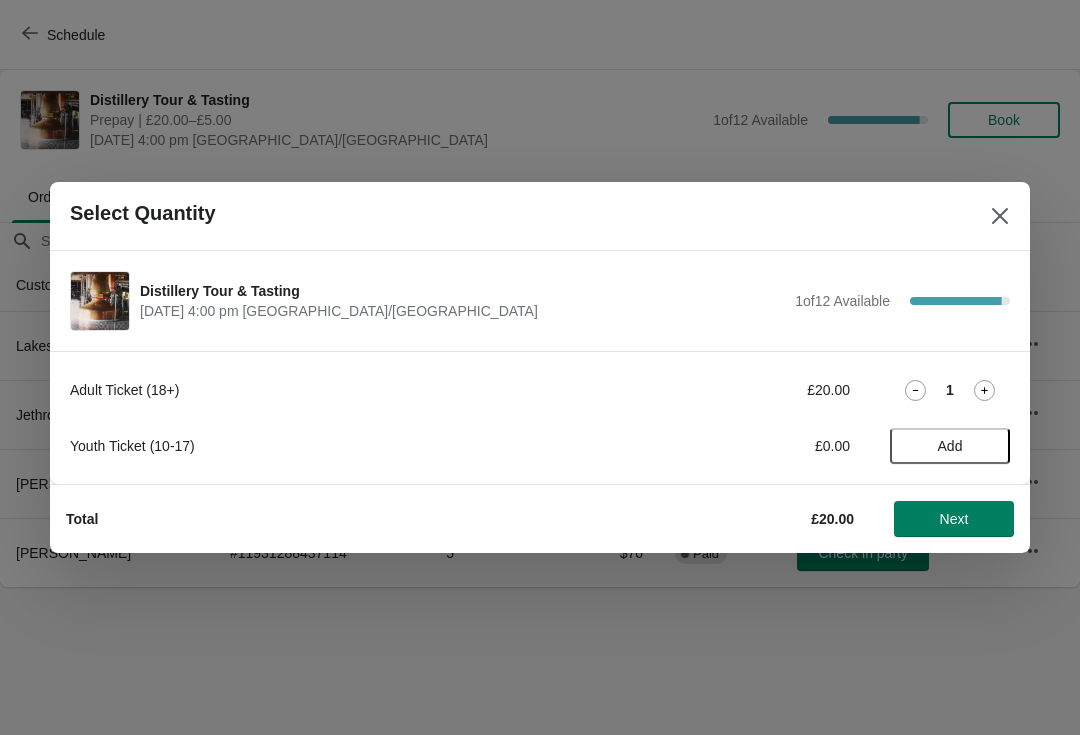 click 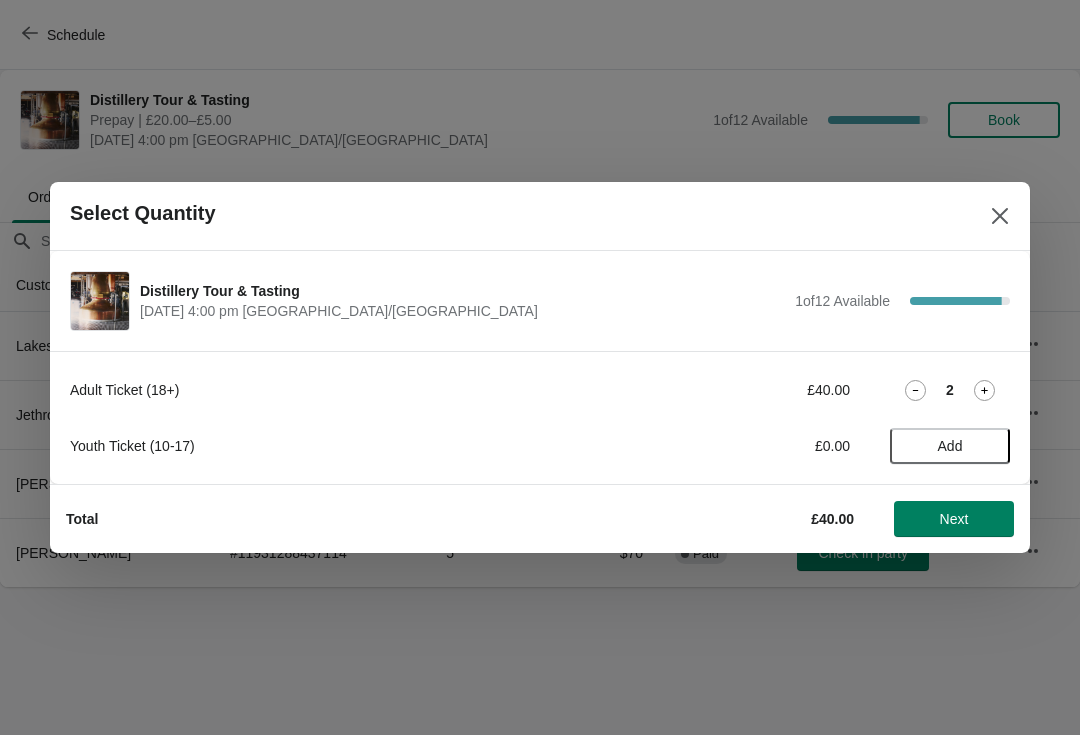 click on "Next" at bounding box center [954, 519] 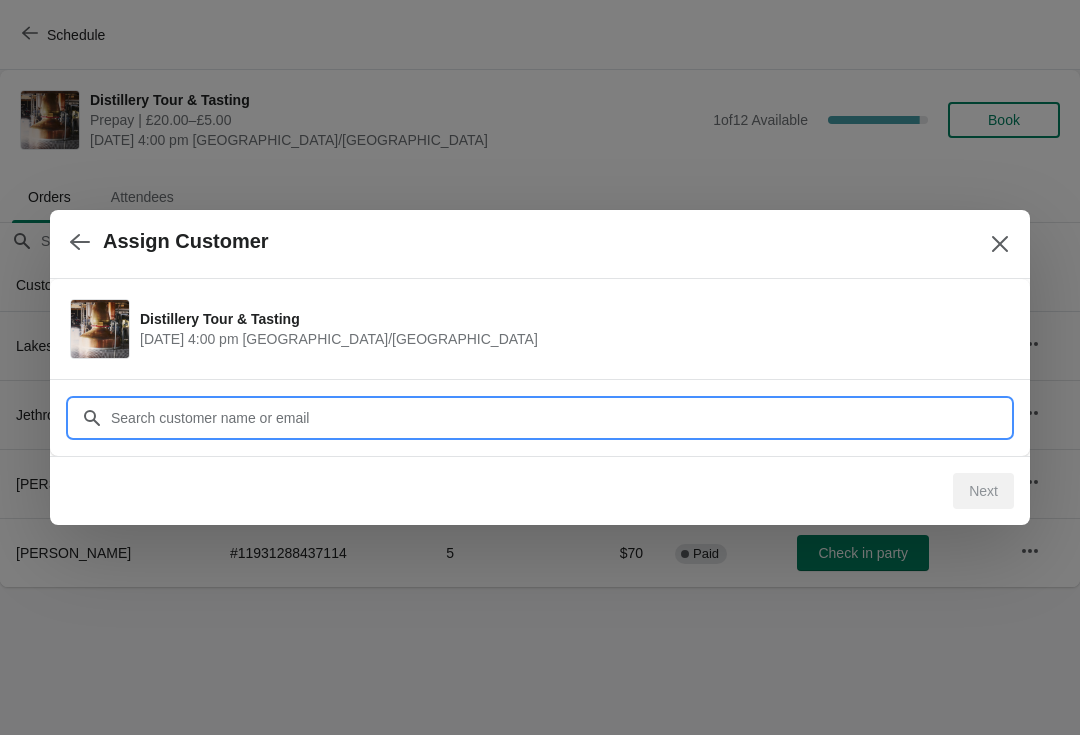 click on "Customer" at bounding box center (560, 418) 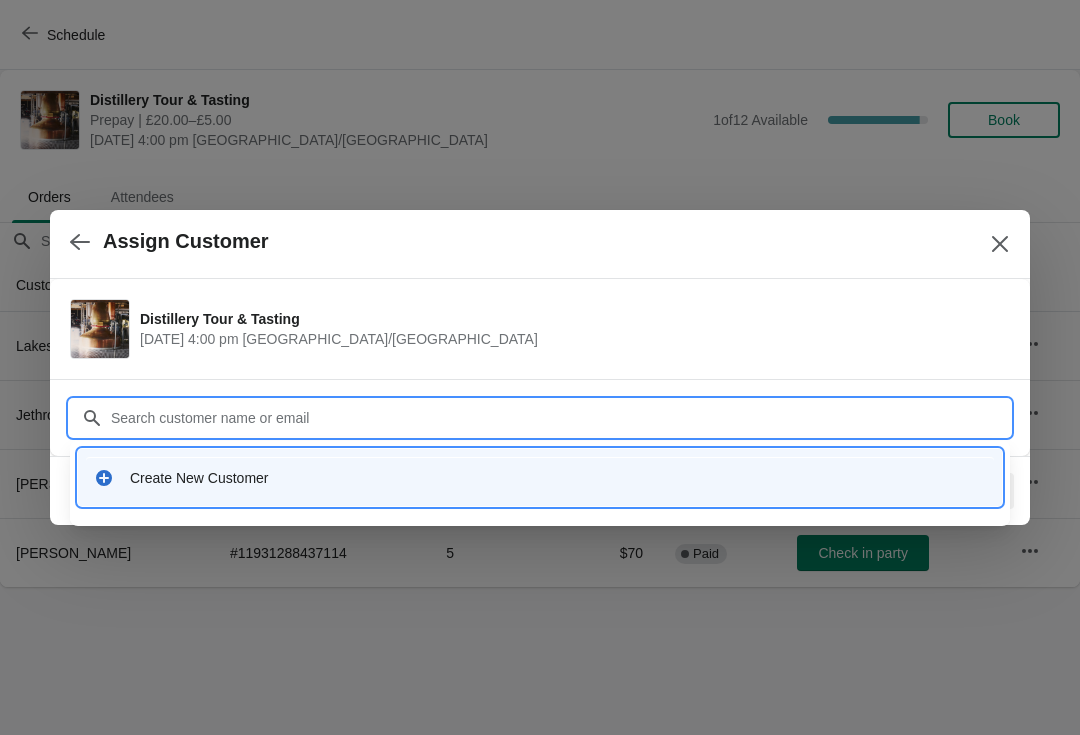 click on "Create New Customer" at bounding box center (558, 478) 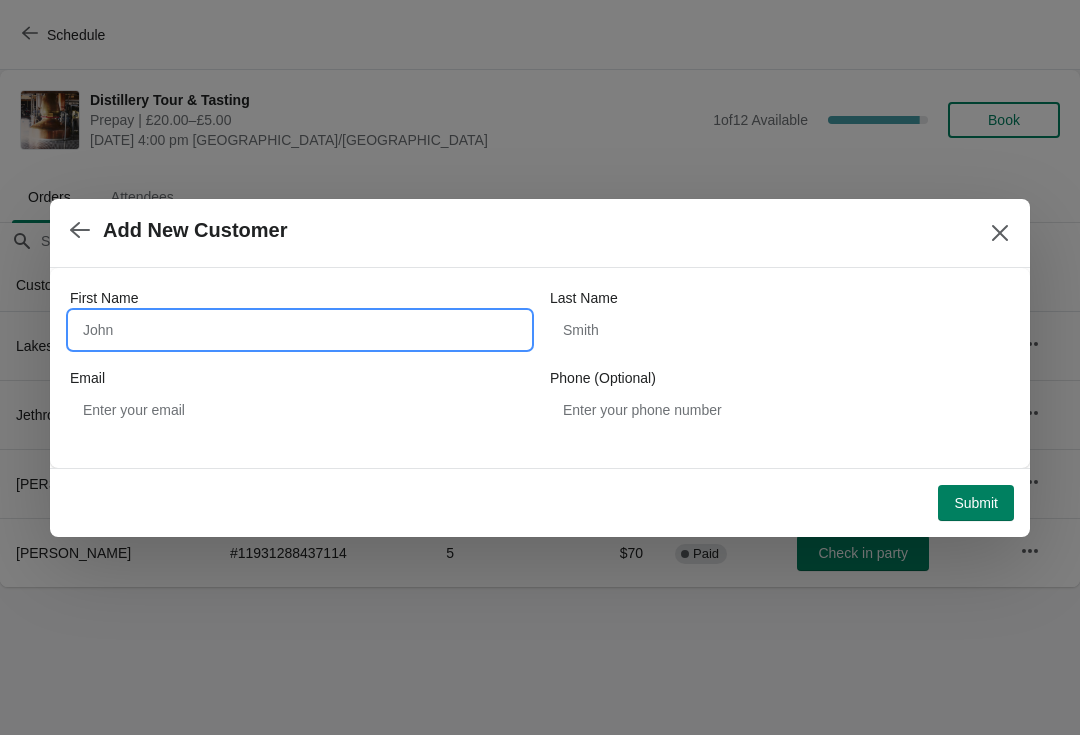 click on "First Name" at bounding box center [300, 330] 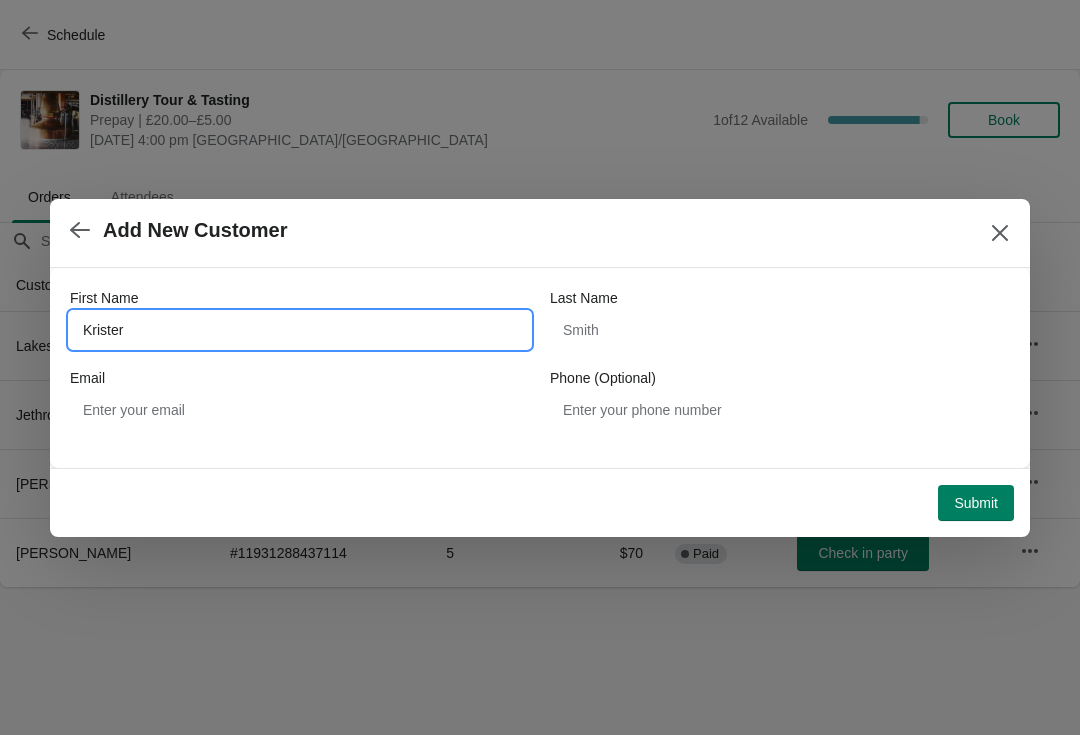 type on "Krister" 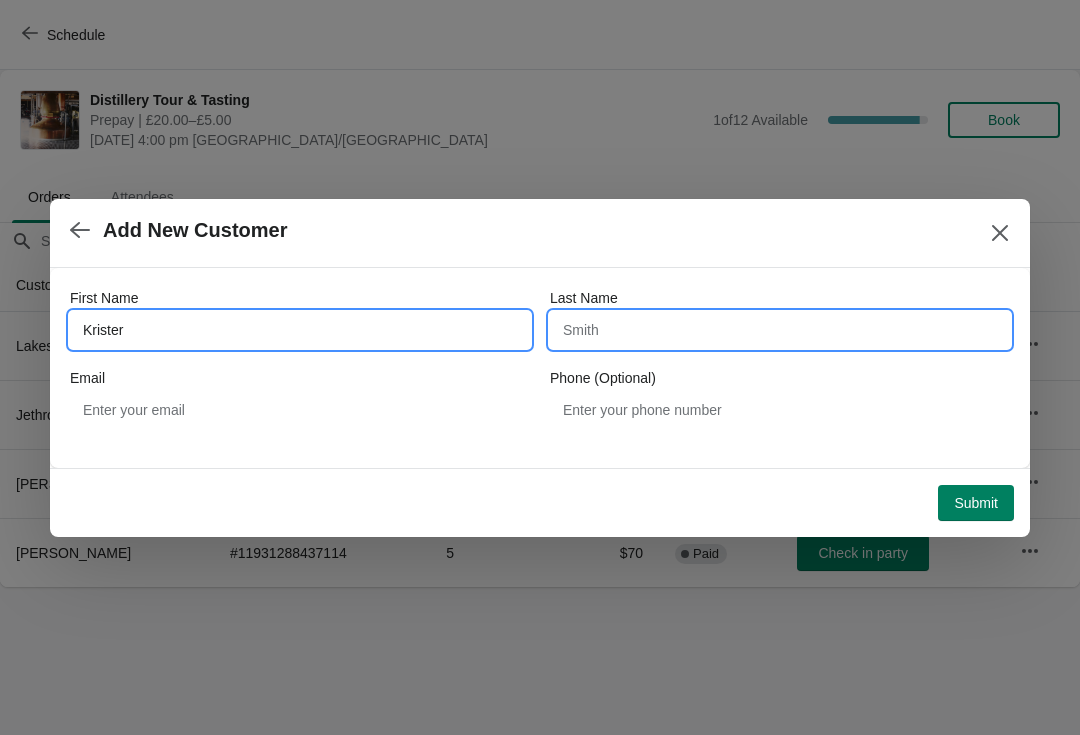 click on "Last Name" at bounding box center (780, 330) 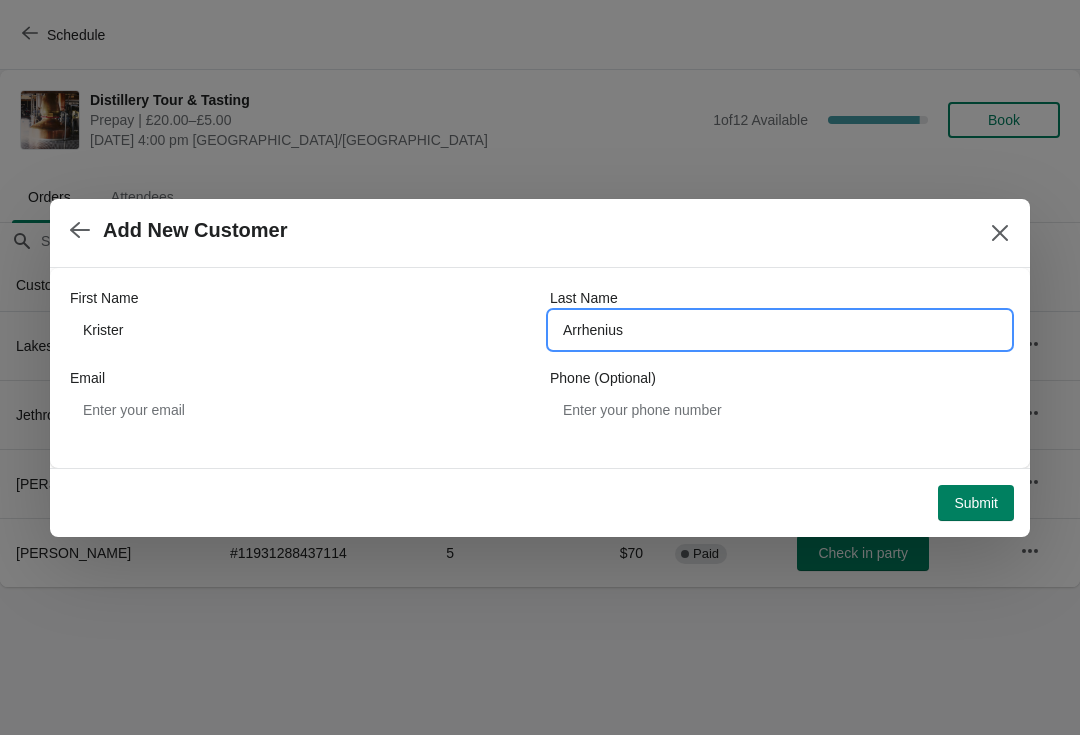 type on "Arrhenius" 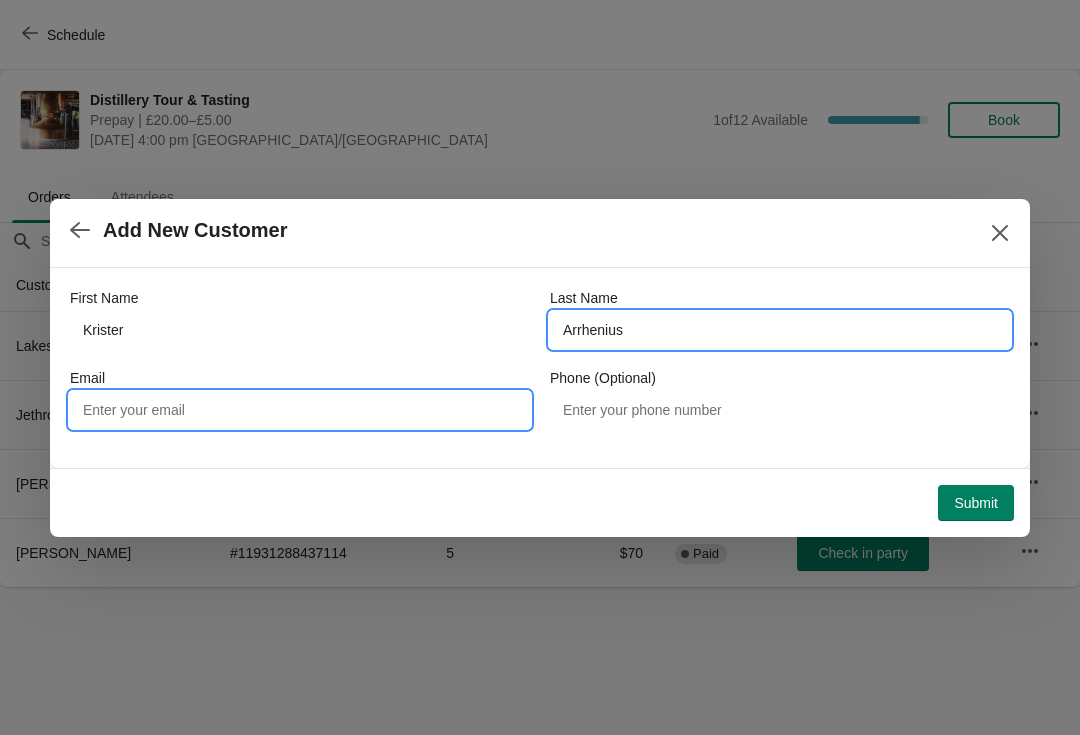 click on "Email" at bounding box center (300, 410) 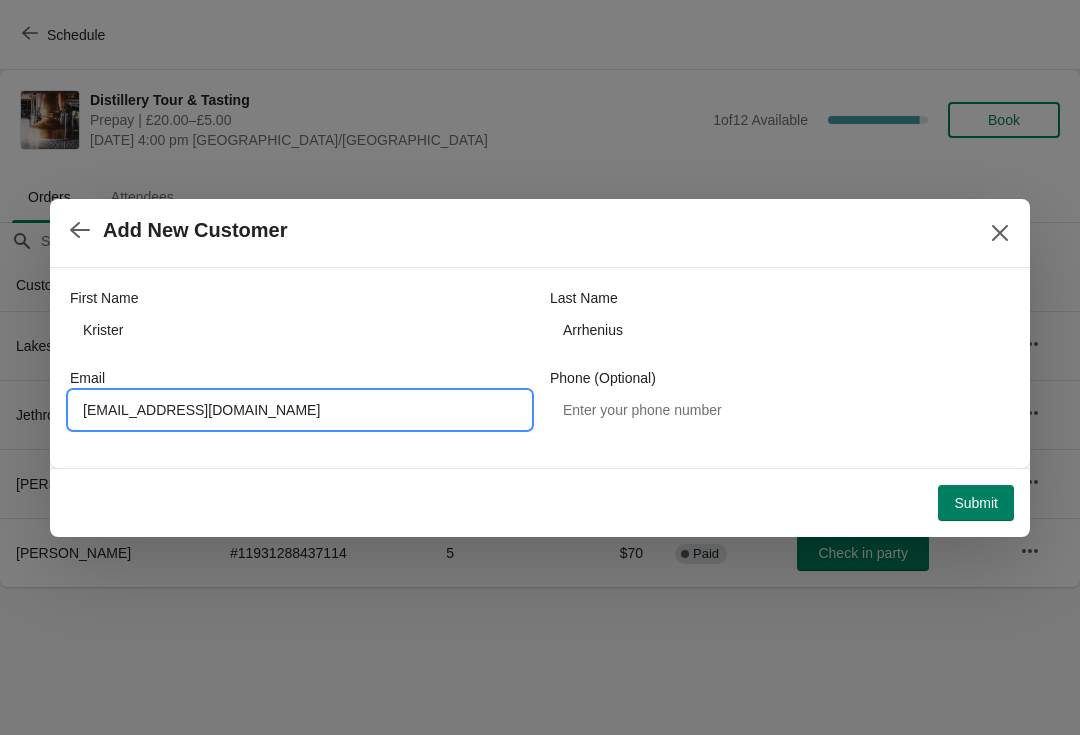 type on "[EMAIL_ADDRESS][DOMAIN_NAME]" 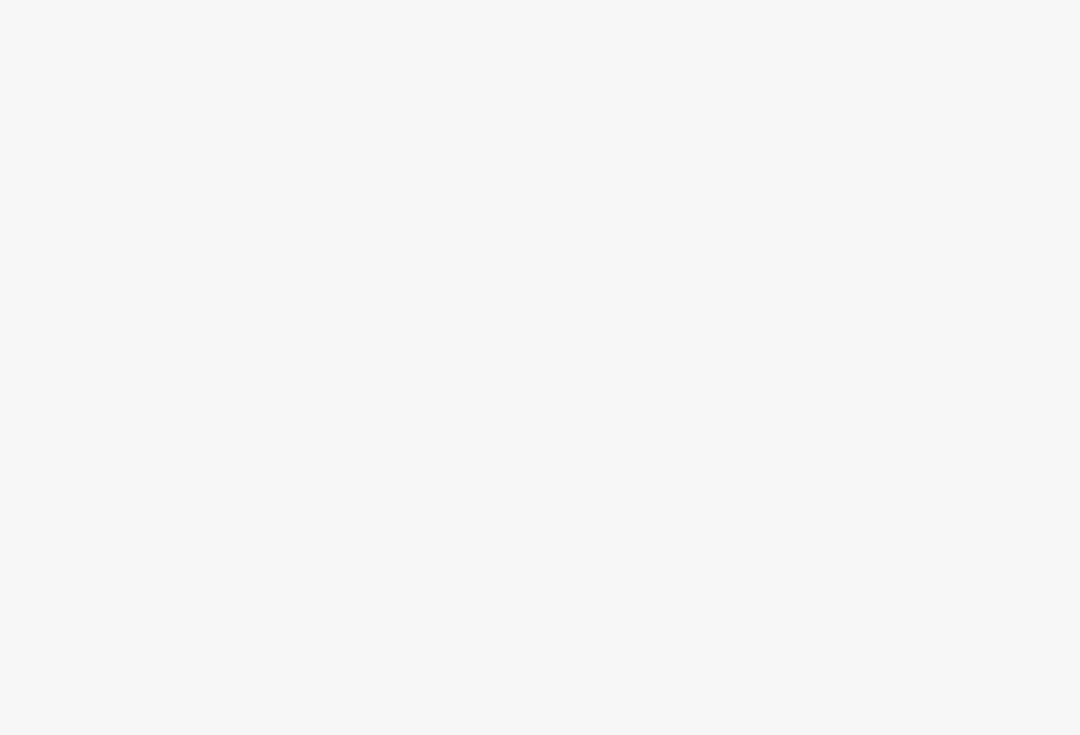 scroll, scrollTop: 0, scrollLeft: 0, axis: both 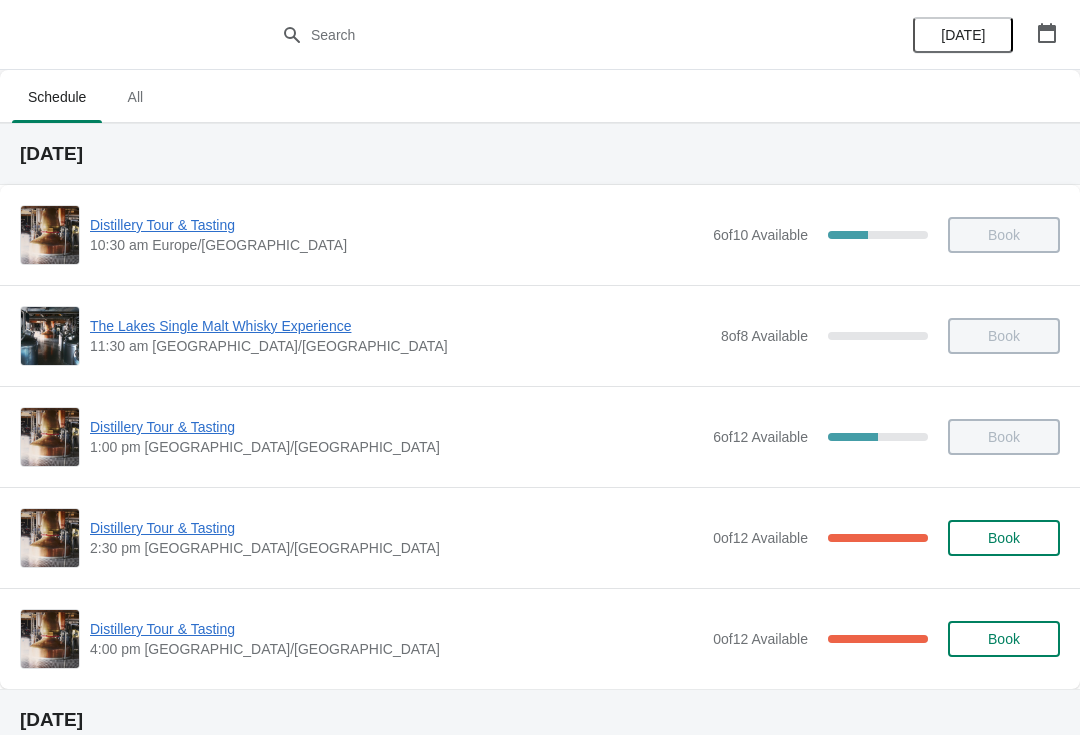 click on "Distillery Tour & Tasting" at bounding box center [396, 528] 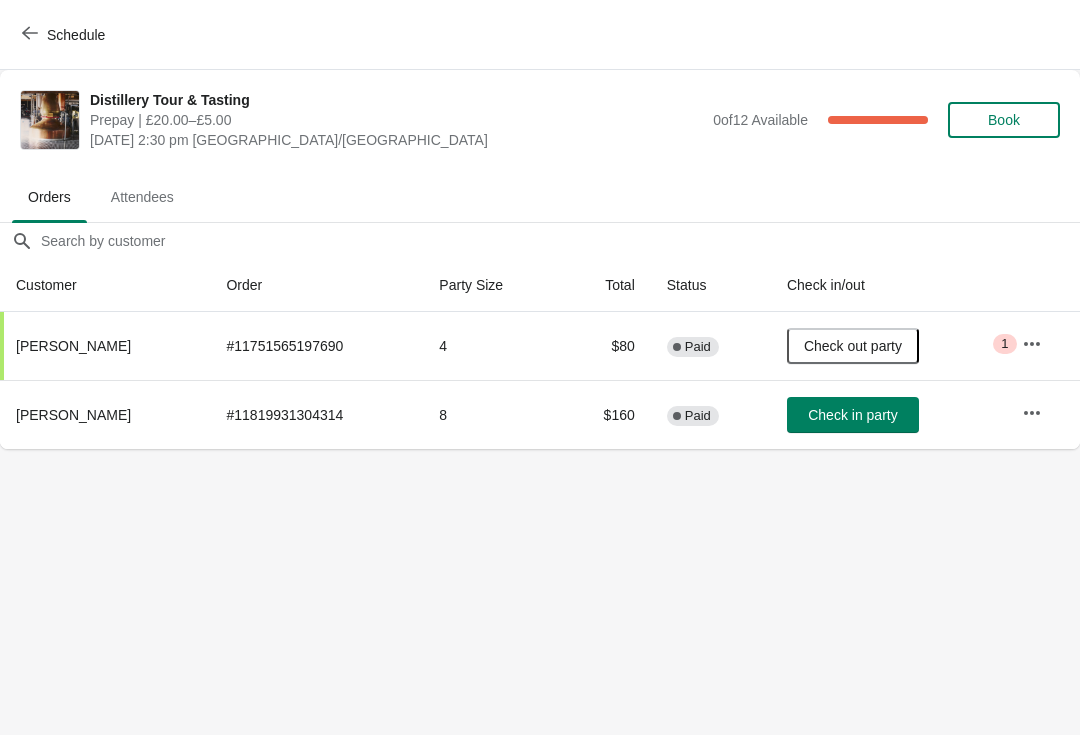 click on "Check in party" at bounding box center (853, 415) 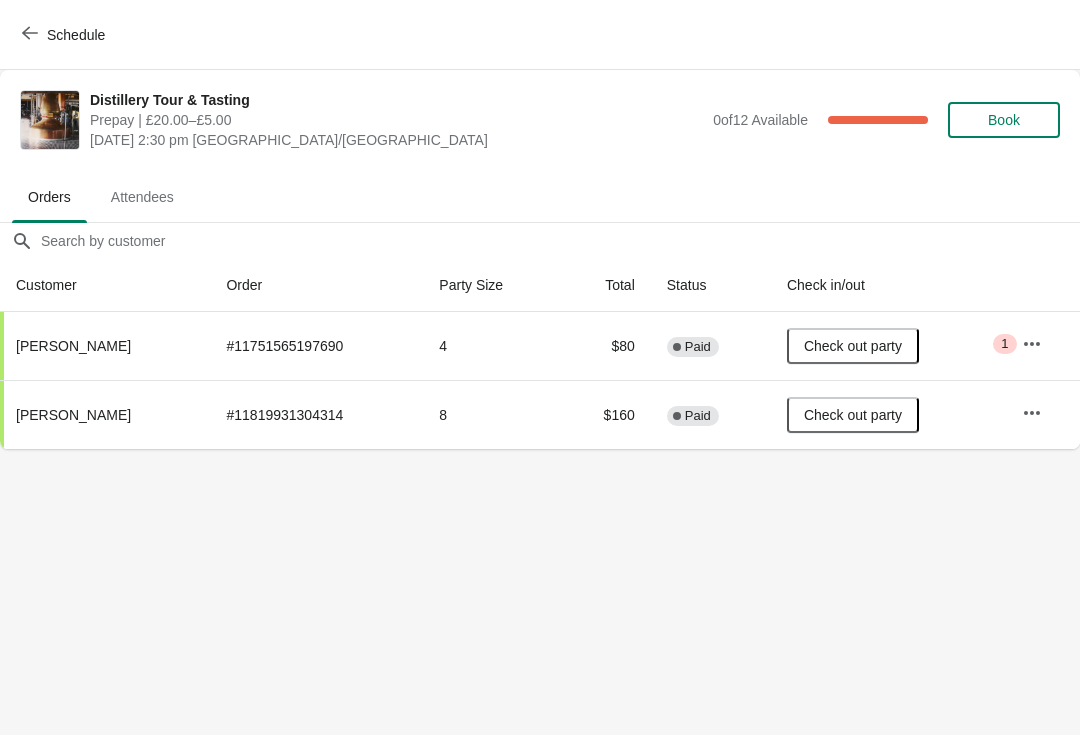 click 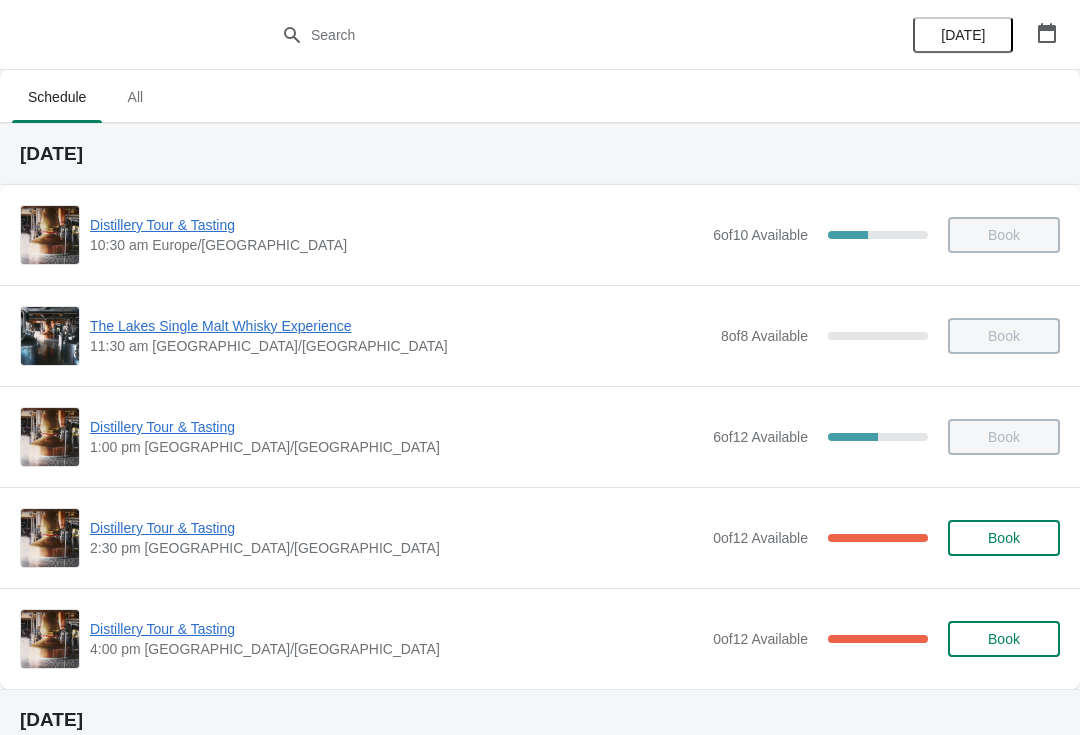 click on "Distillery Tour & Tasting" at bounding box center (396, 629) 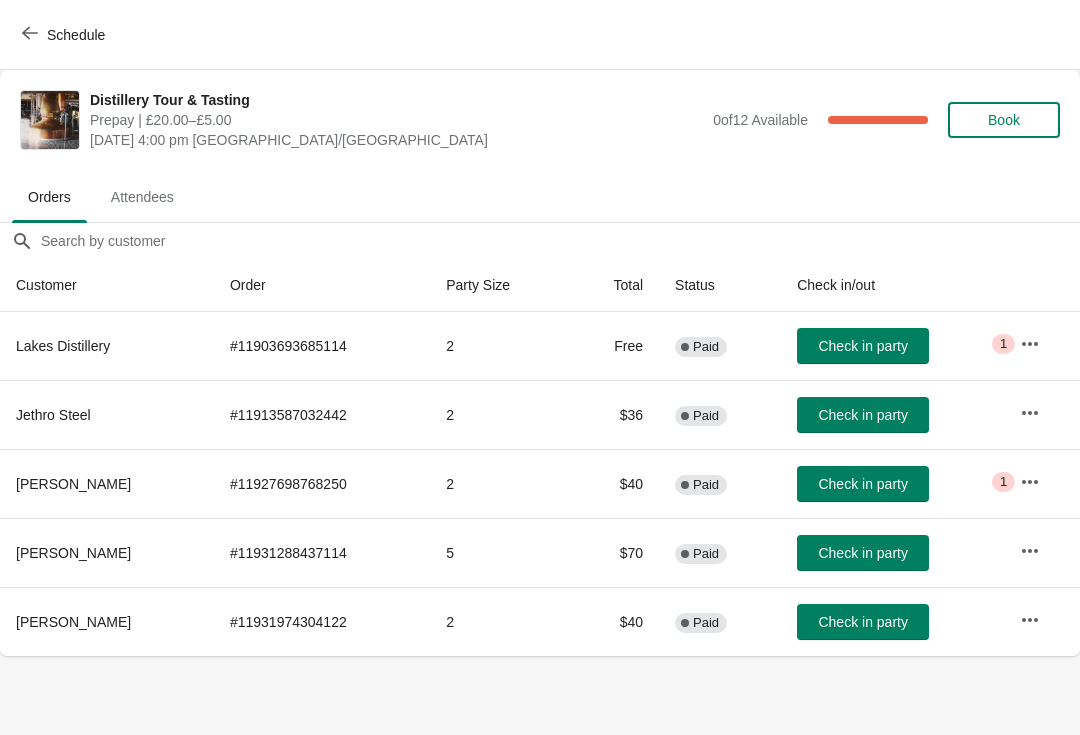 click on "Check in party" at bounding box center (863, 622) 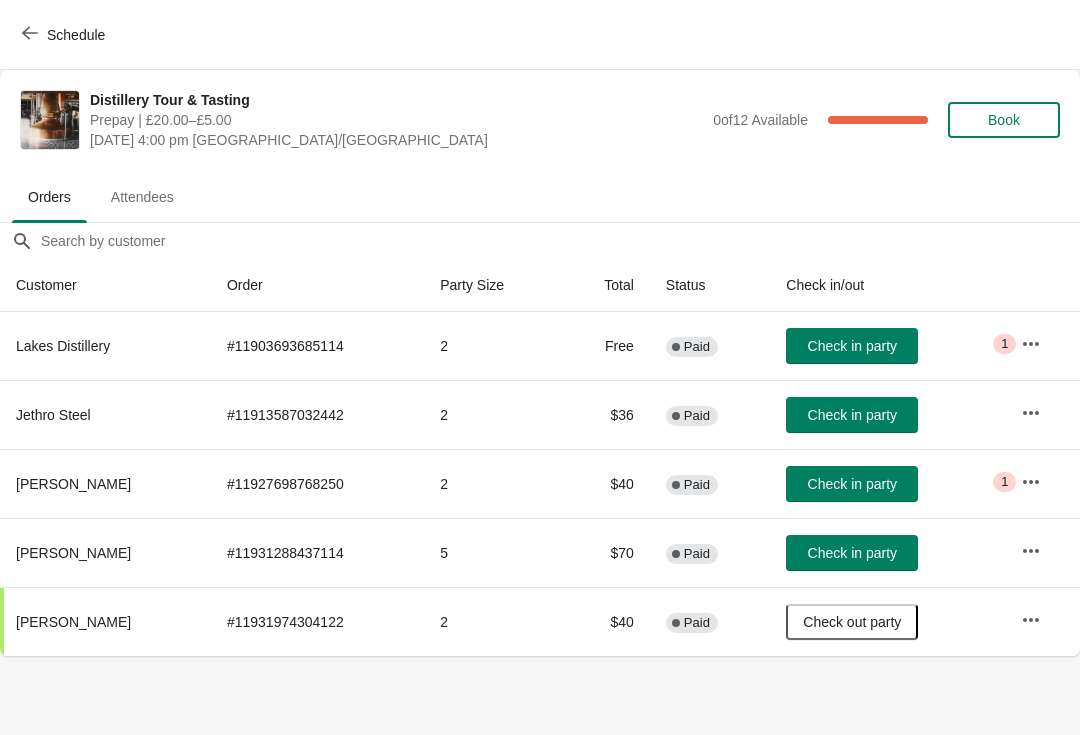 click at bounding box center [1031, 482] 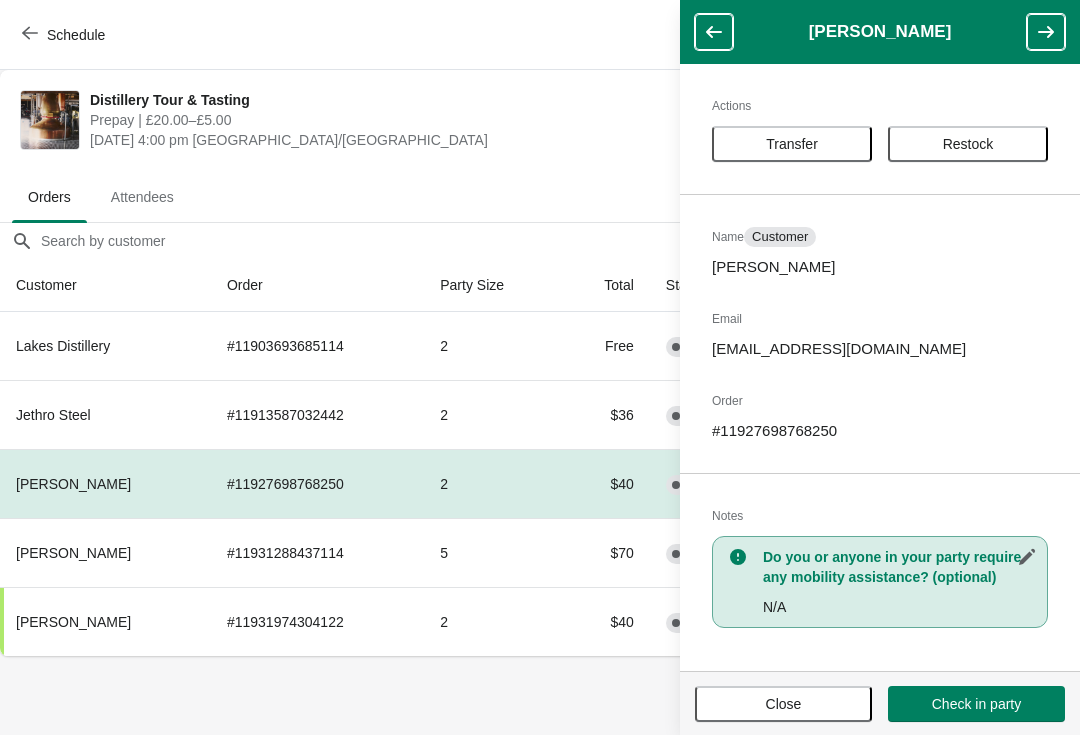 click on "Close" at bounding box center (783, 704) 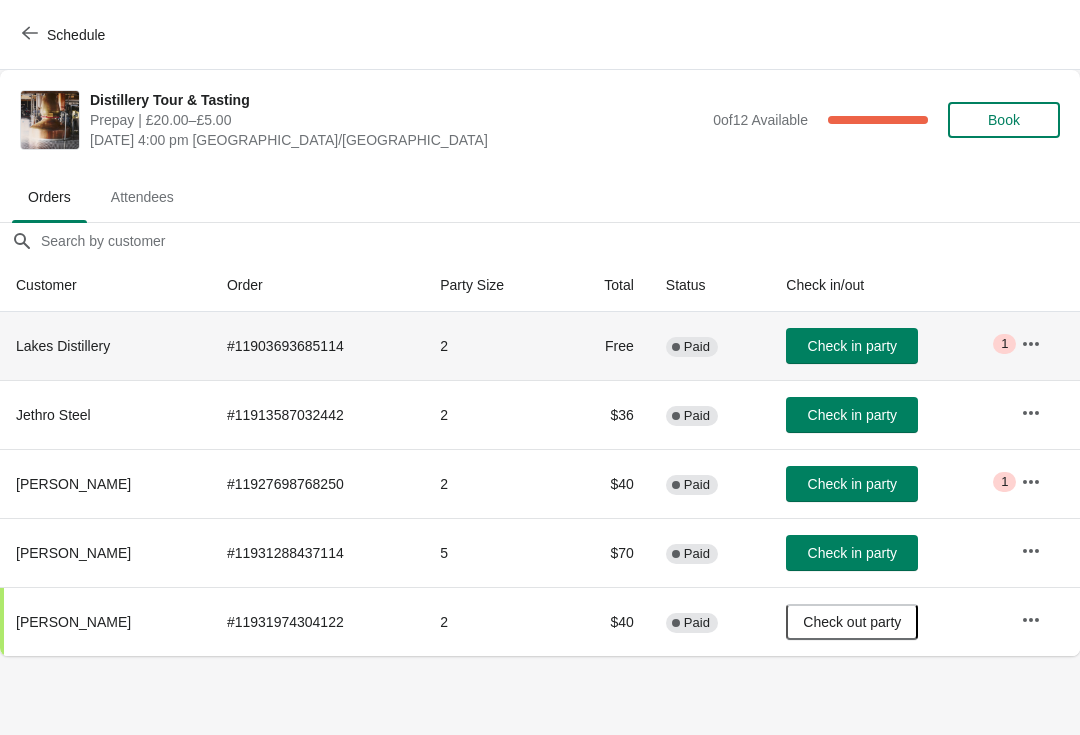 click on "Critical 1" at bounding box center [1042, 346] 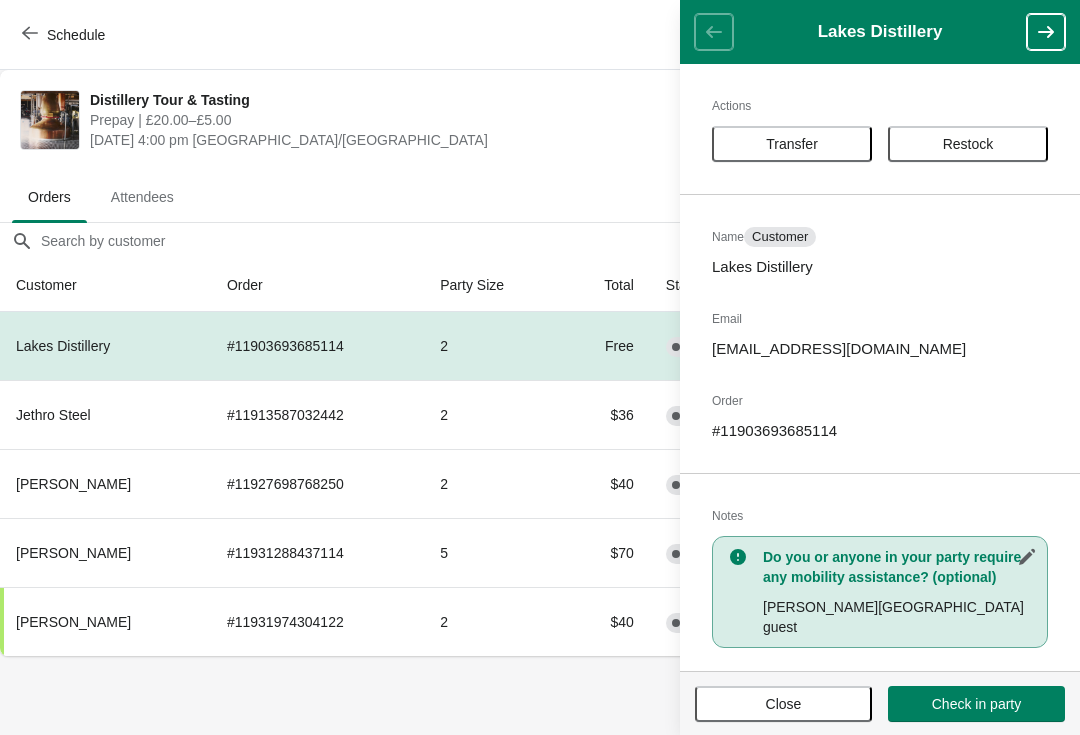 click on "Close" at bounding box center (784, 704) 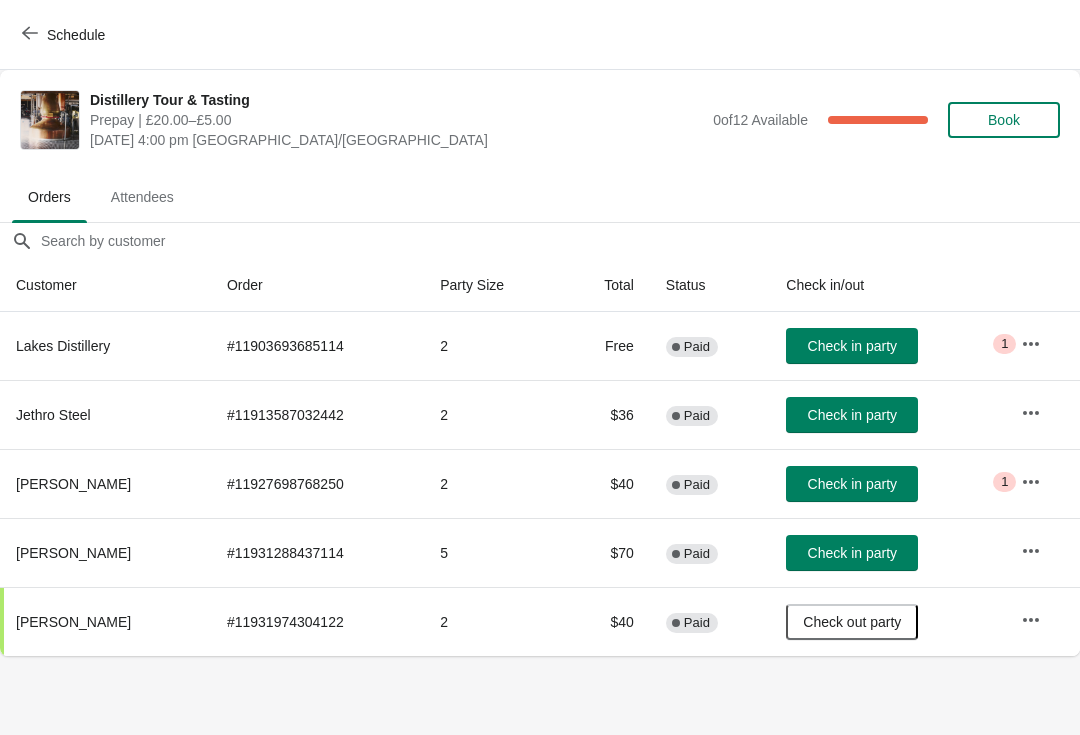 click on "Check in party" at bounding box center [852, 484] 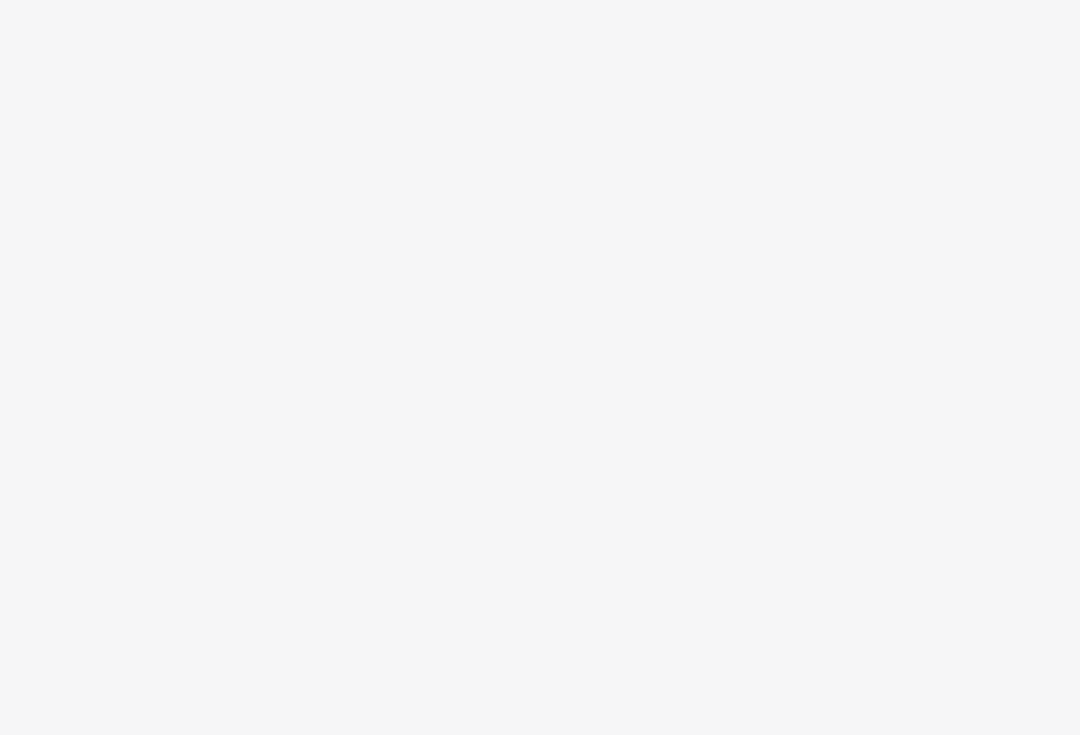 scroll, scrollTop: 0, scrollLeft: 0, axis: both 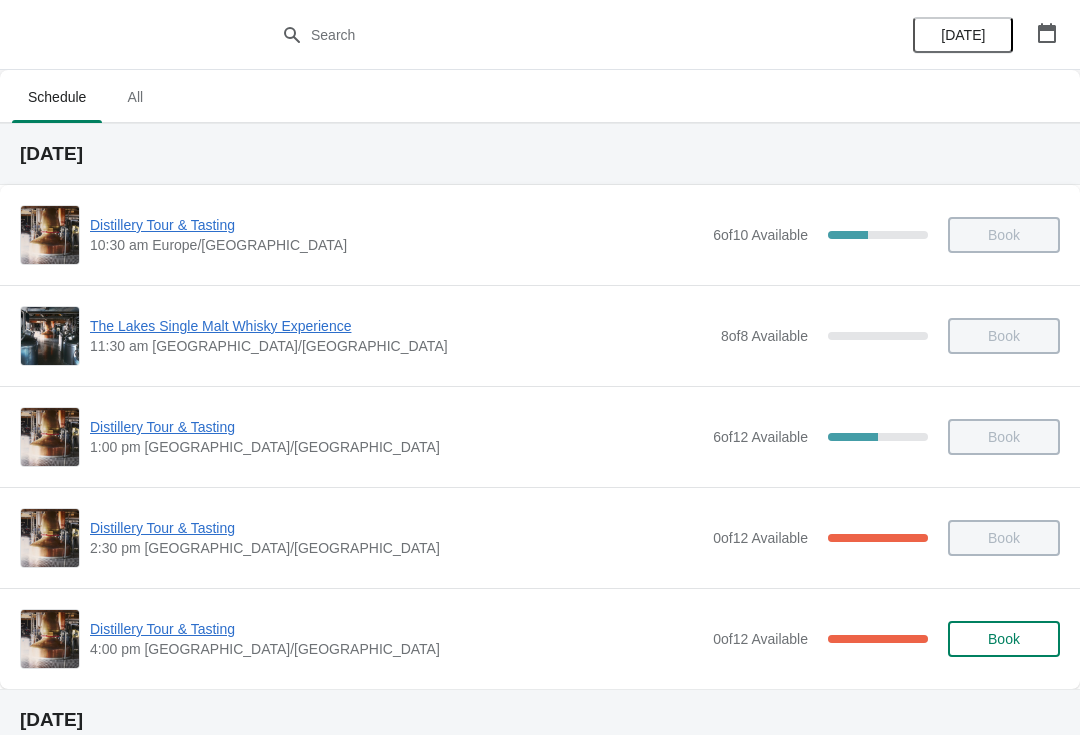 click on "Distillery Tour & Tasting" at bounding box center (396, 629) 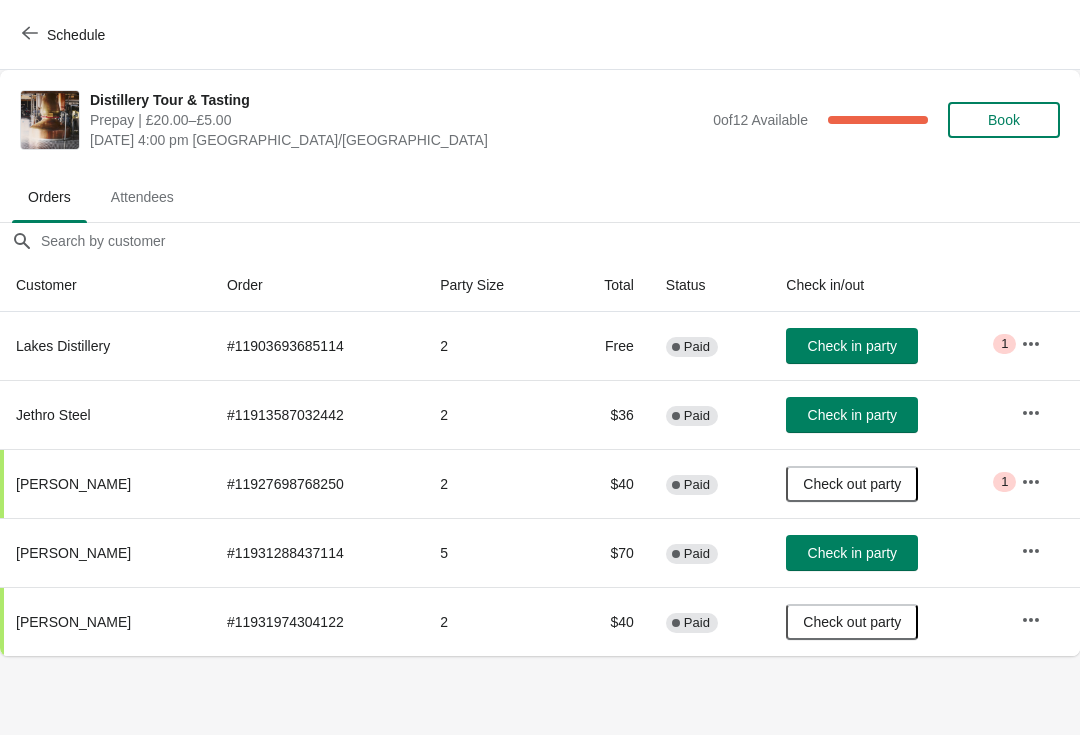 click on "Check in party" at bounding box center [852, 415] 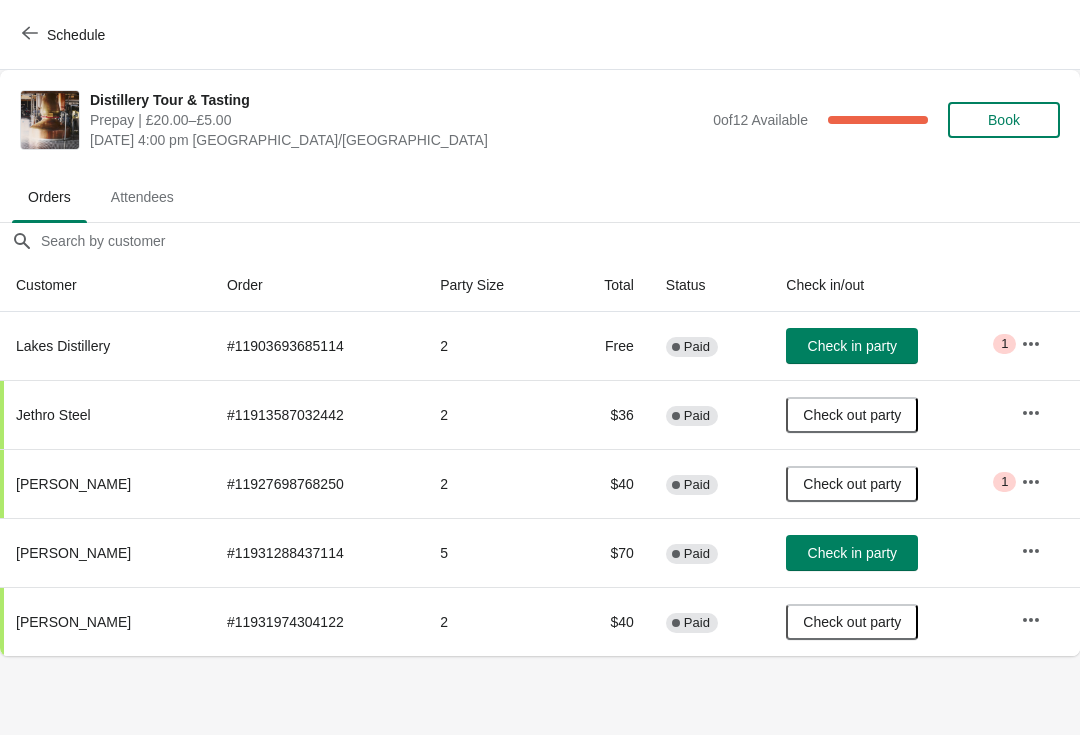 click at bounding box center (1031, 344) 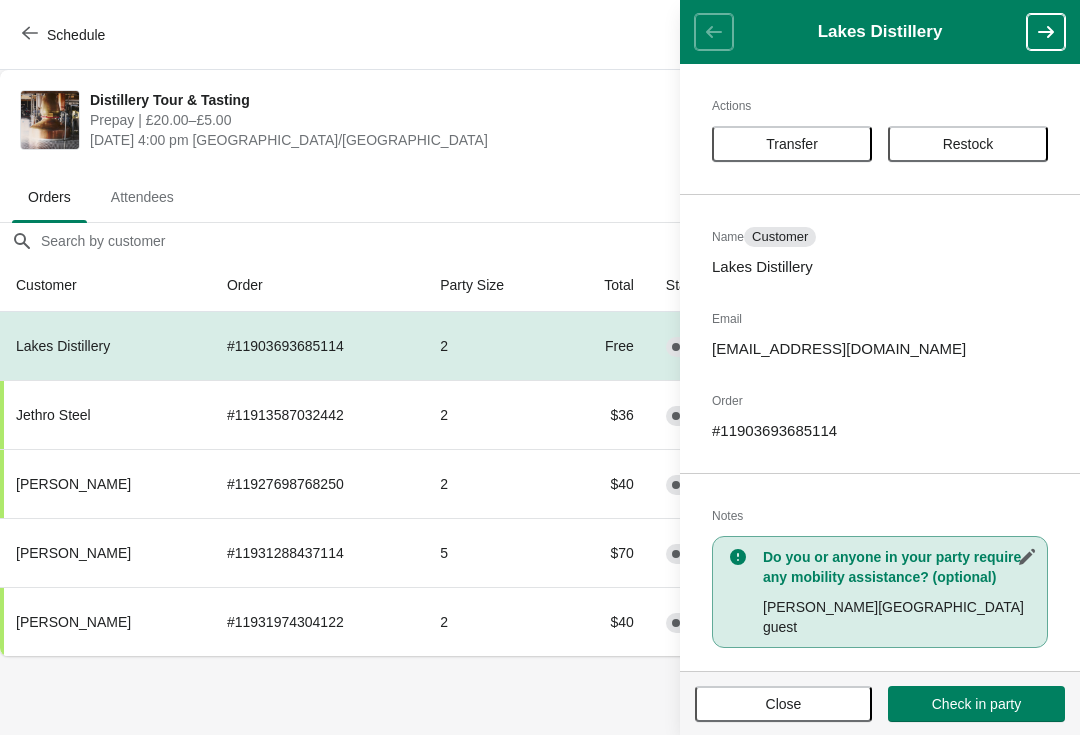 click on "Close" at bounding box center (783, 704) 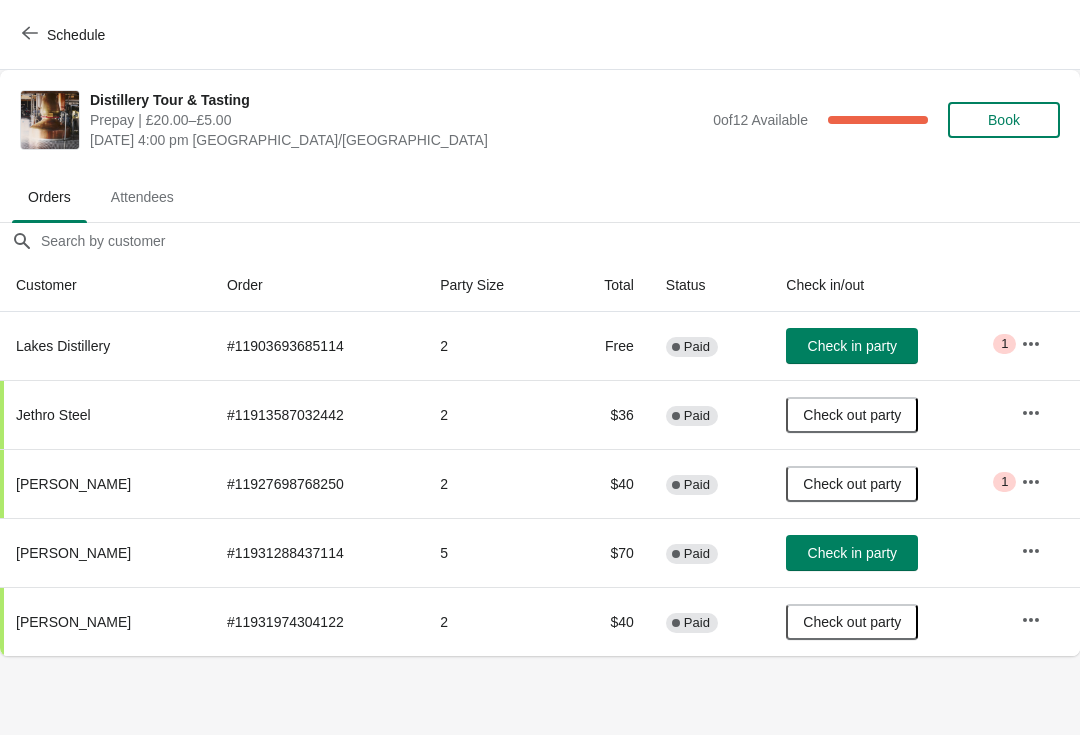 click on "Check in party" at bounding box center (852, 346) 